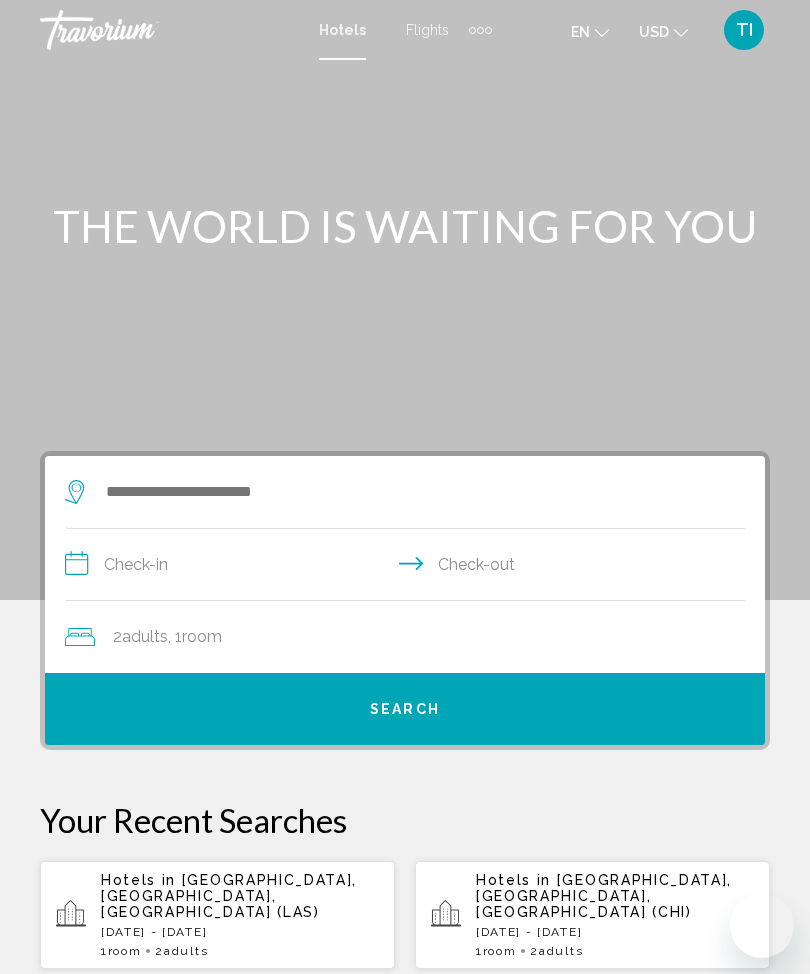 scroll, scrollTop: 0, scrollLeft: 0, axis: both 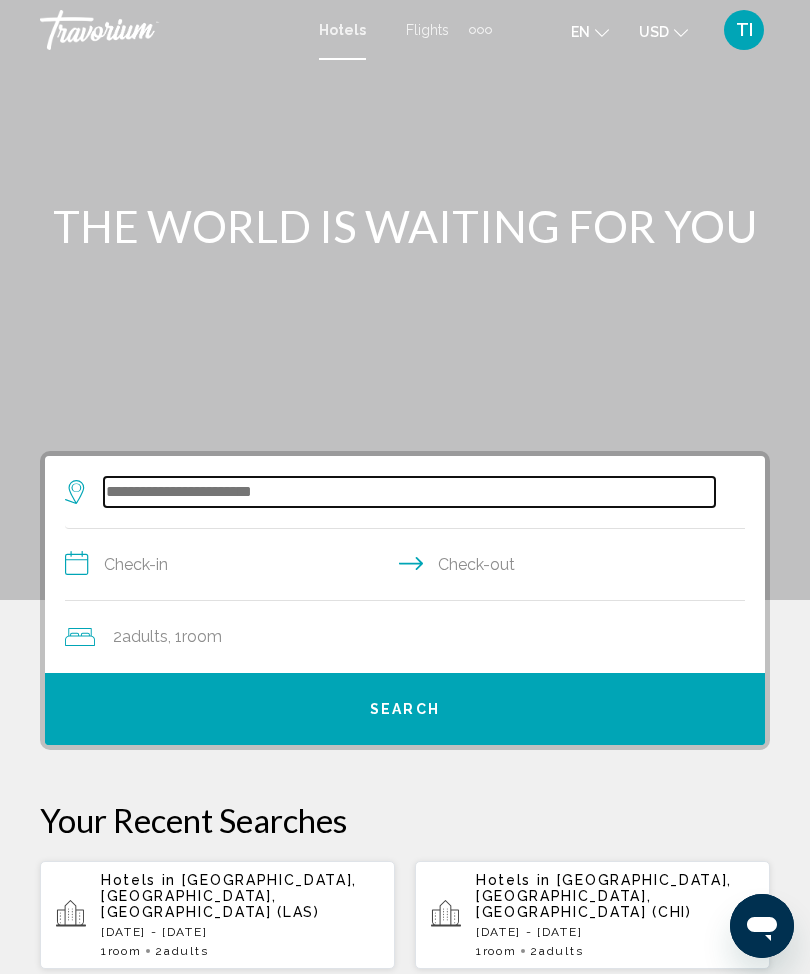 click at bounding box center (409, 492) 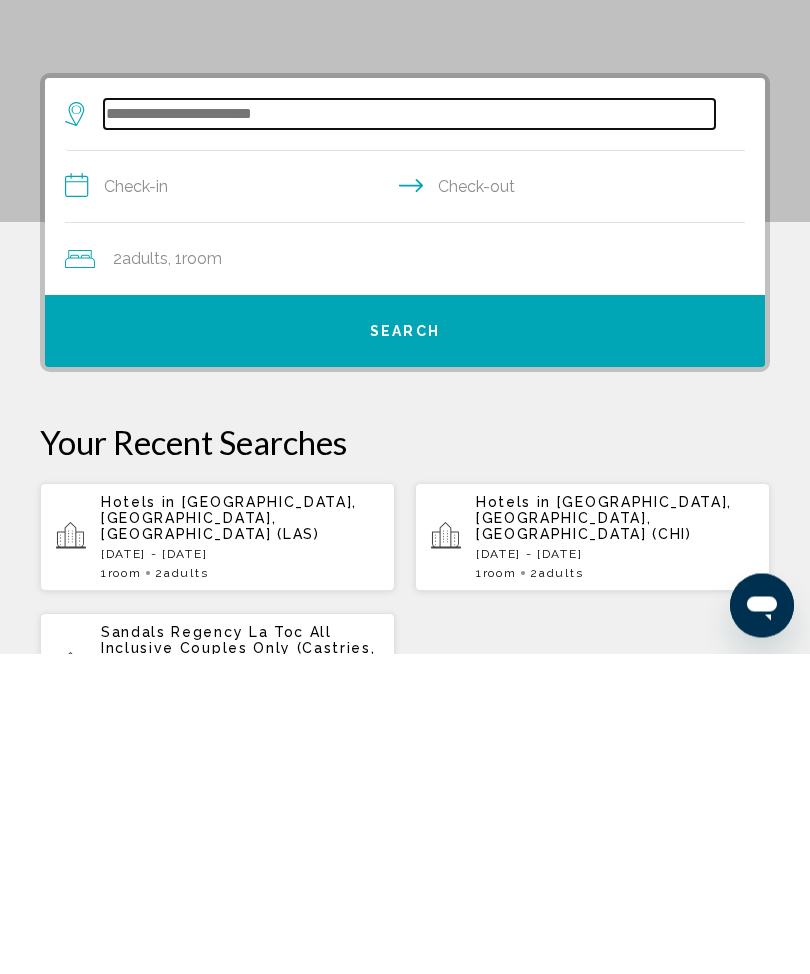 scroll, scrollTop: 65, scrollLeft: 0, axis: vertical 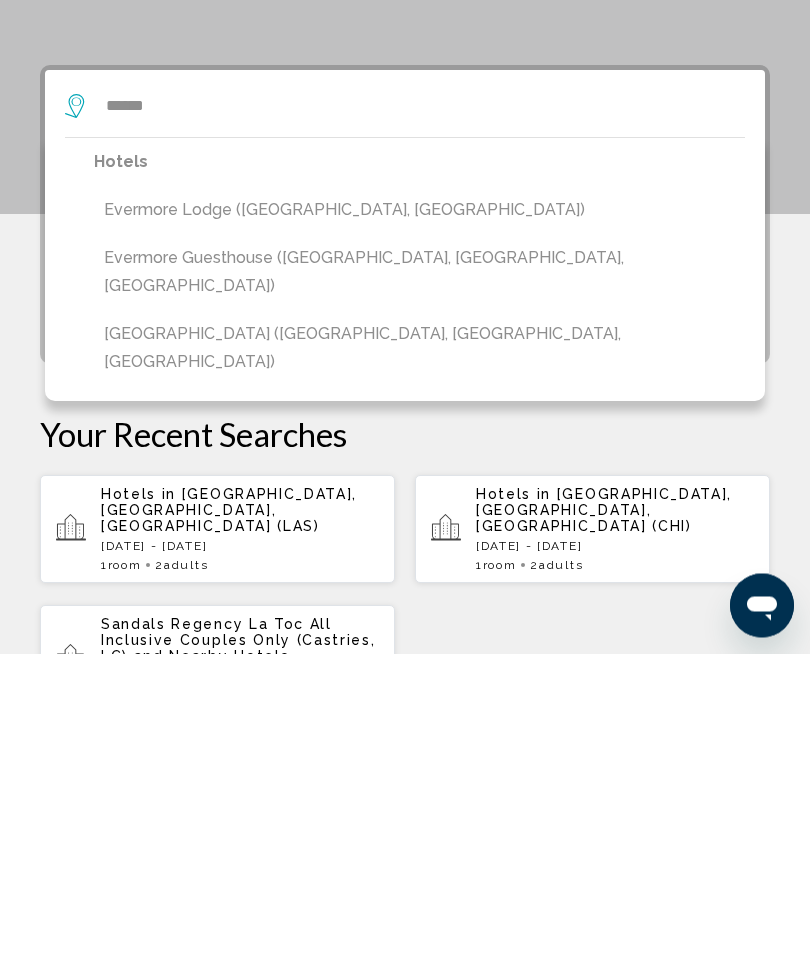 click on "[GEOGRAPHIC_DATA] ([GEOGRAPHIC_DATA], [GEOGRAPHIC_DATA], [GEOGRAPHIC_DATA])" at bounding box center (419, 669) 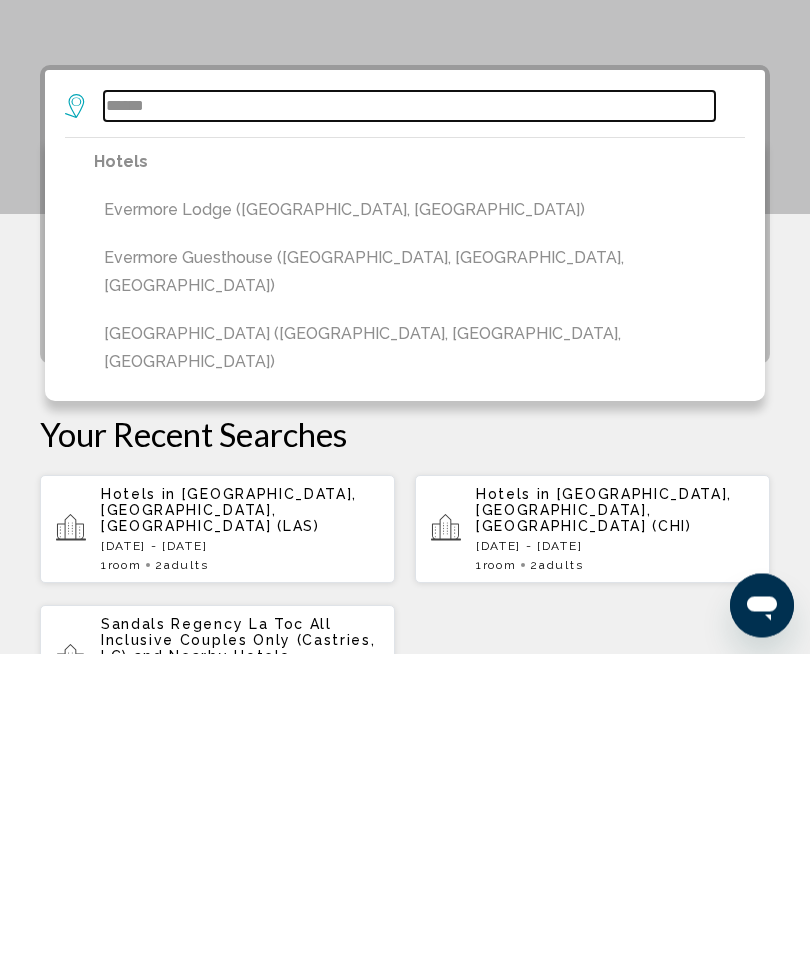 type on "**********" 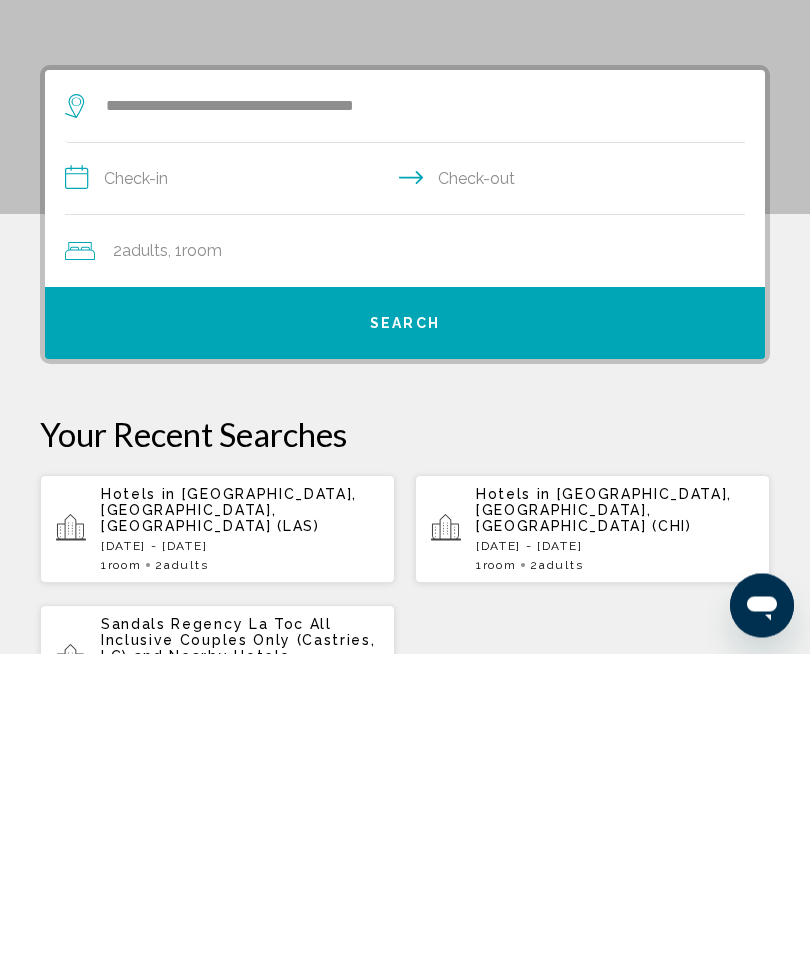 click on "**********" at bounding box center [409, 502] 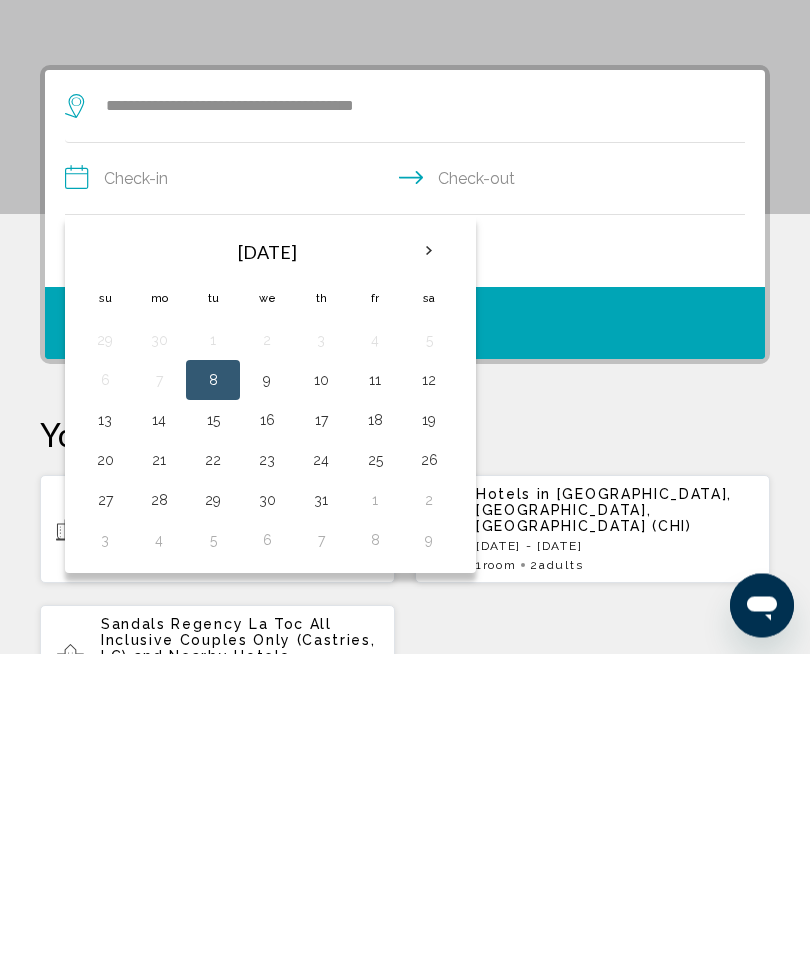 scroll, scrollTop: 386, scrollLeft: 0, axis: vertical 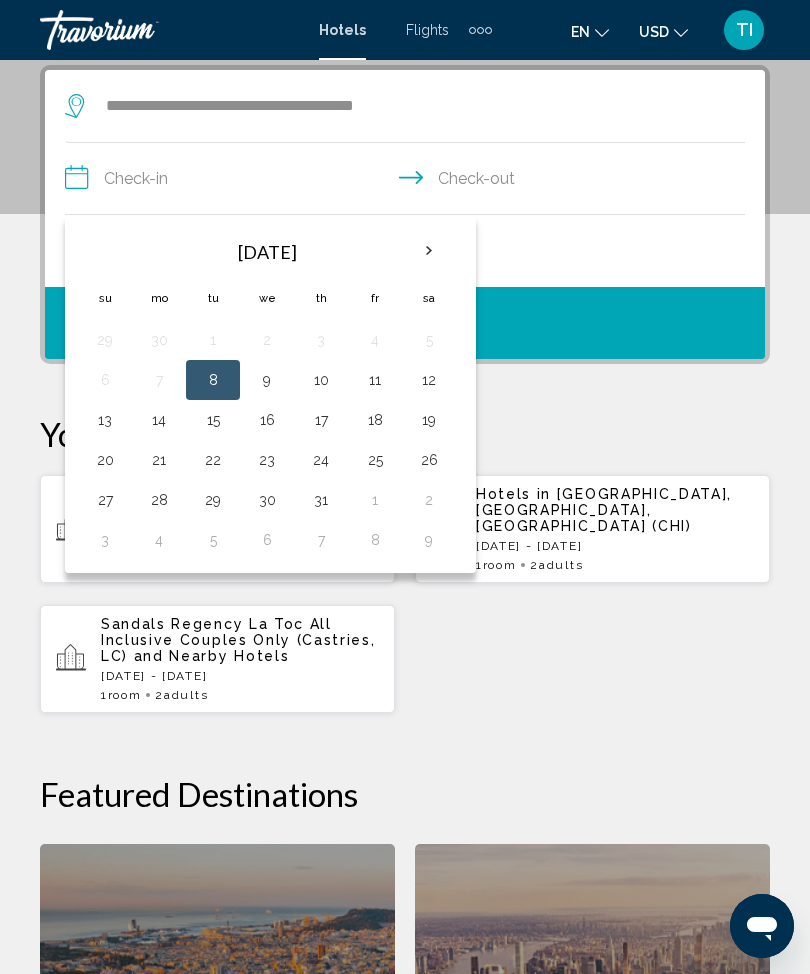 click at bounding box center [429, 251] 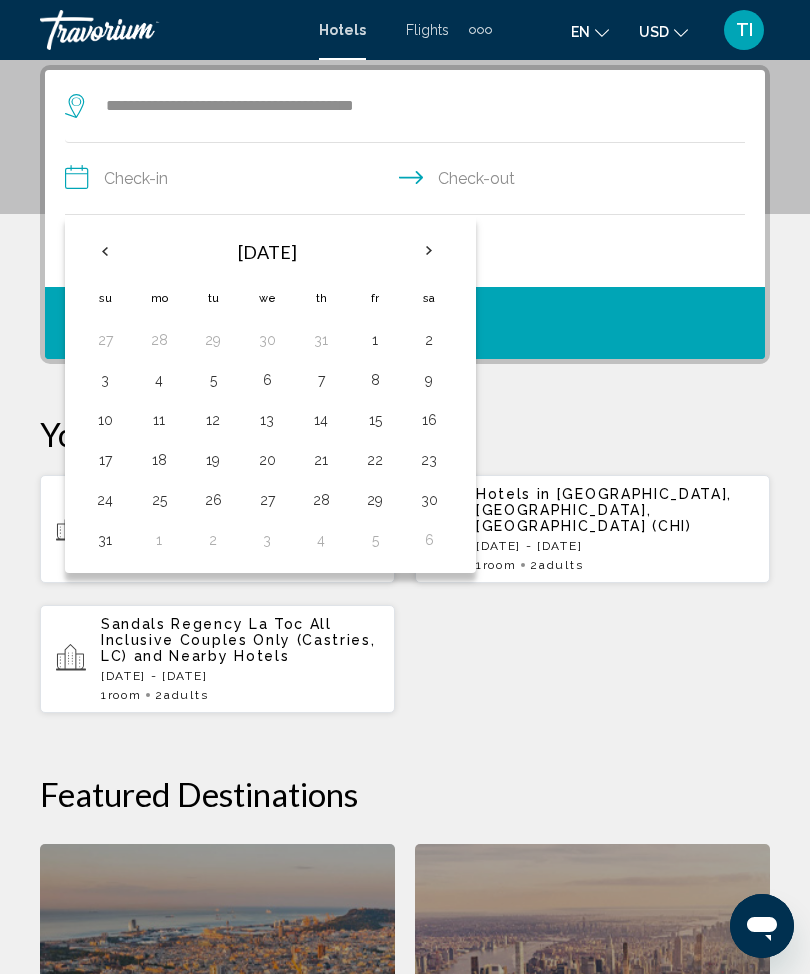 click at bounding box center [429, 251] 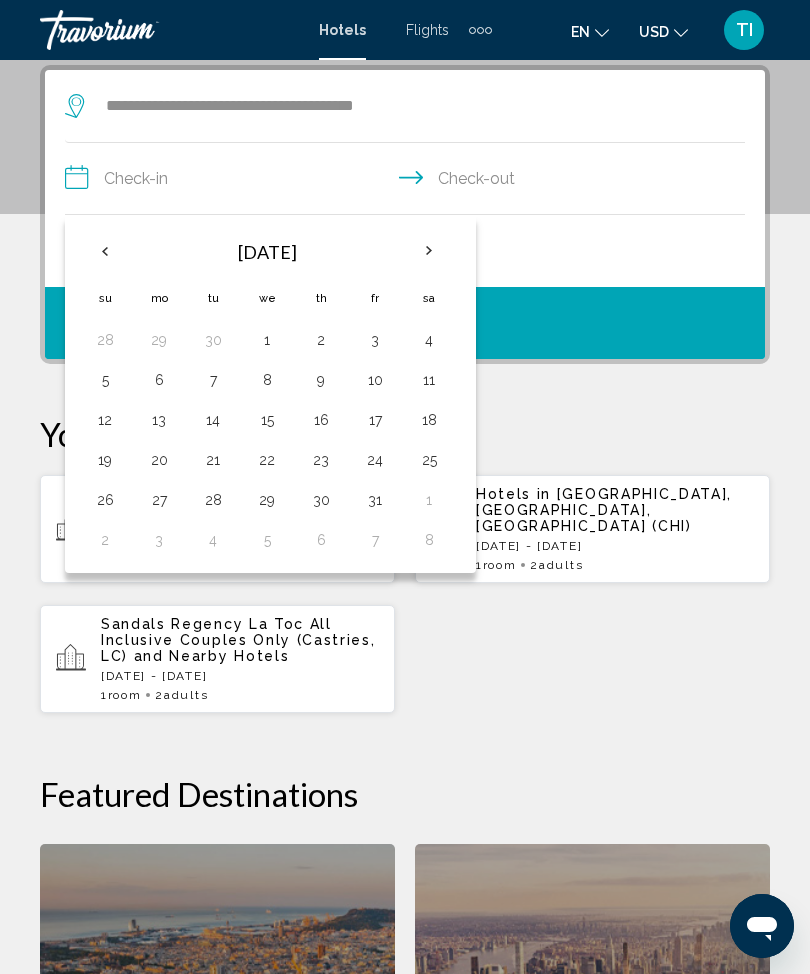 click at bounding box center (429, 251) 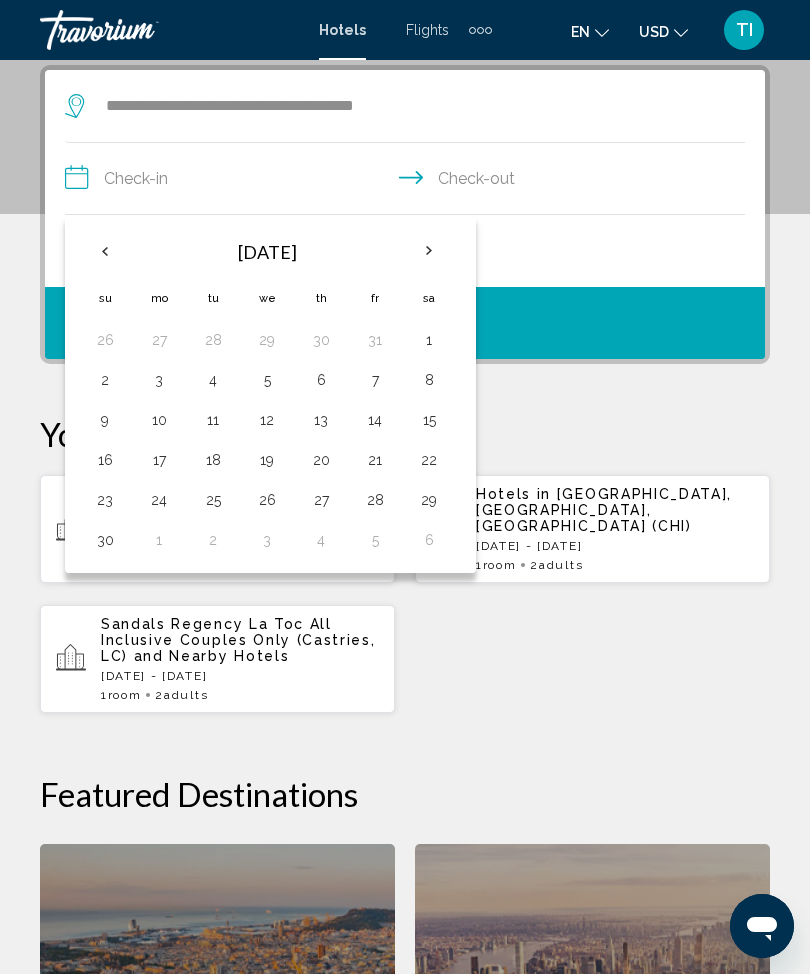 click at bounding box center [429, 251] 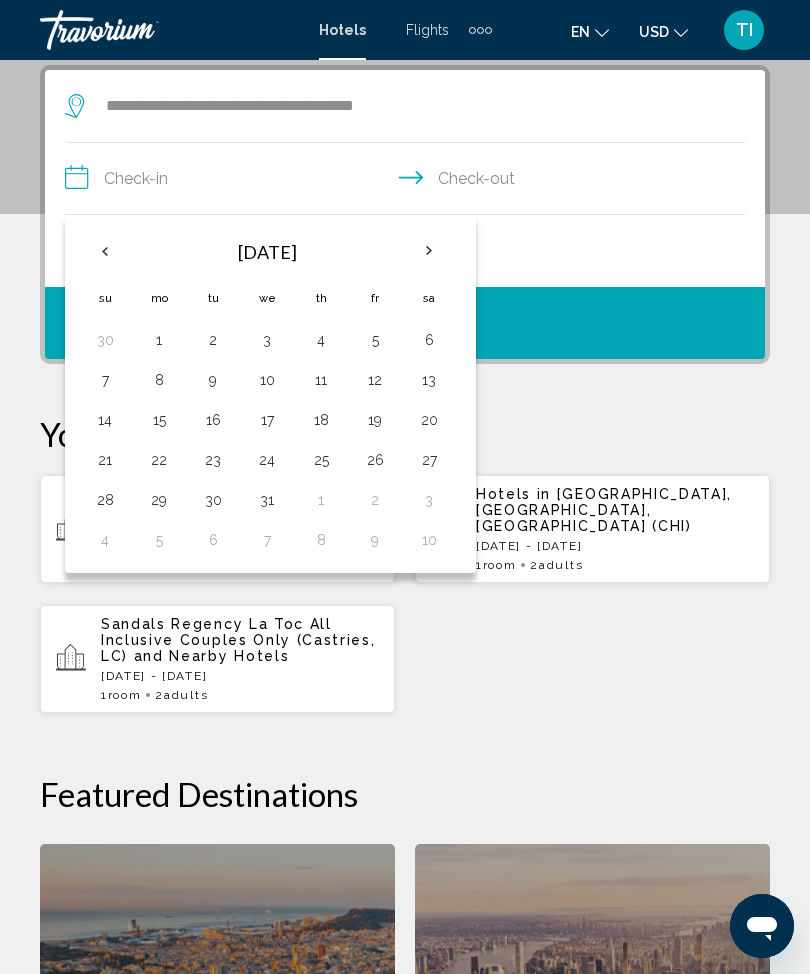click at bounding box center [429, 251] 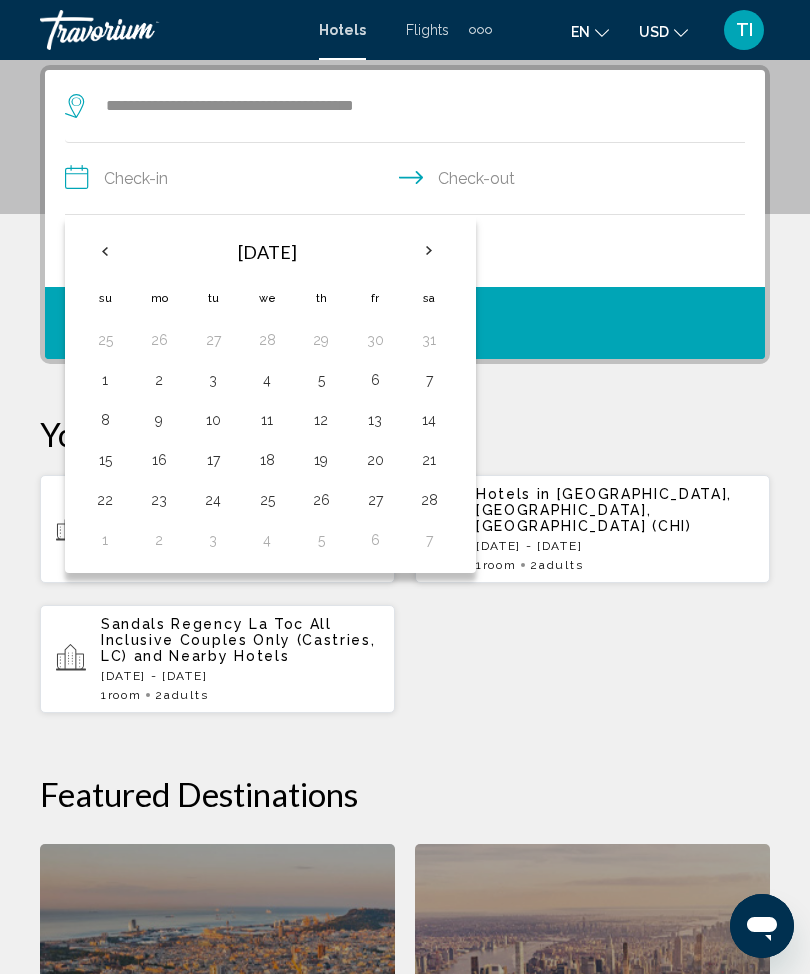 click at bounding box center [429, 251] 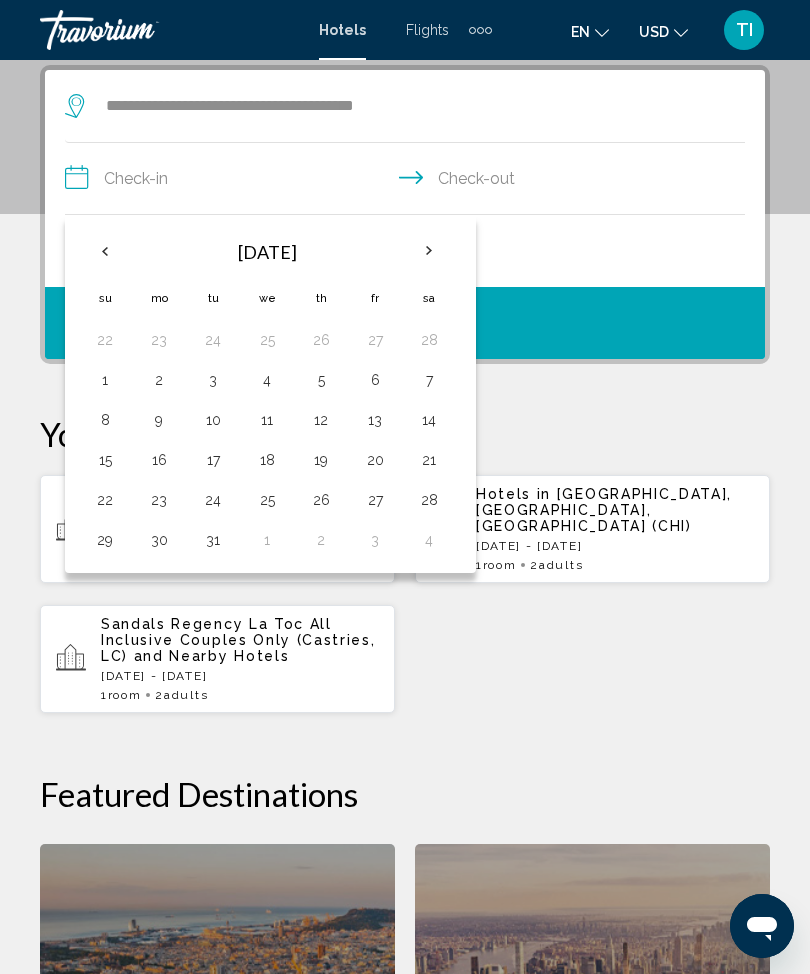 click at bounding box center (429, 251) 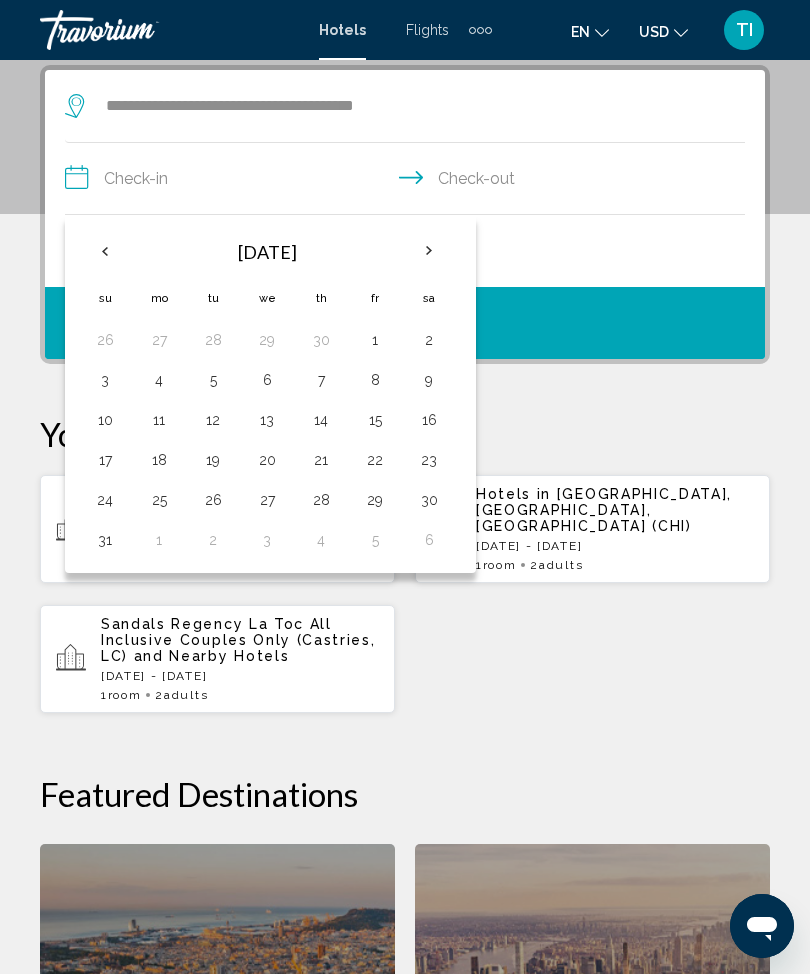 click at bounding box center (429, 251) 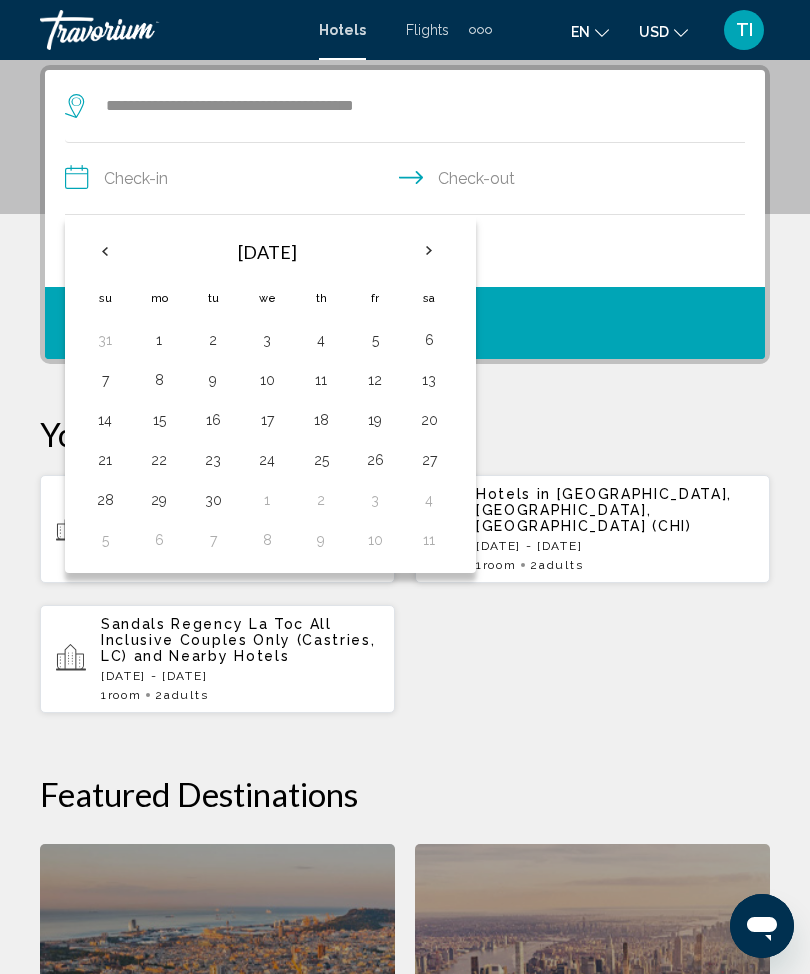 click on "Hotels Flights Cars Cruises Activities Hotels Flights Cars Cruises Activities en
English Español Français Italiano Português русский USD
USD ($) MXN (Mex$) CAD (Can$) GBP (£) EUR (€) AUD (A$) NZD (NZ$) CNY (CN¥) TI Login" at bounding box center (405, 30) 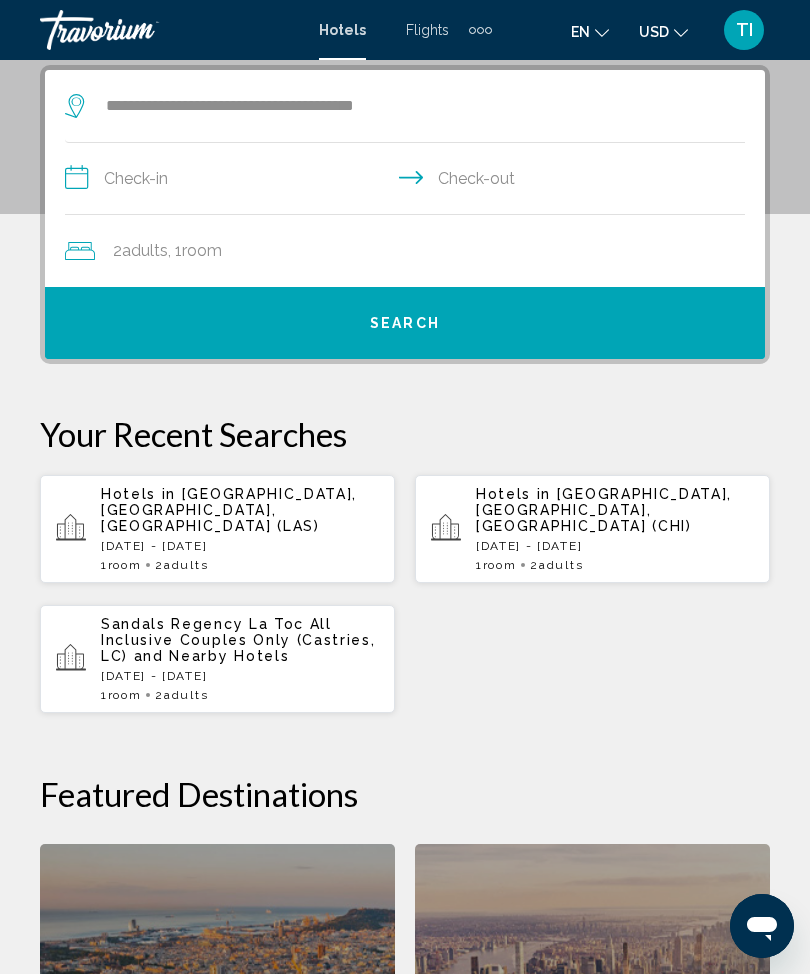 click on "**********" at bounding box center (409, 181) 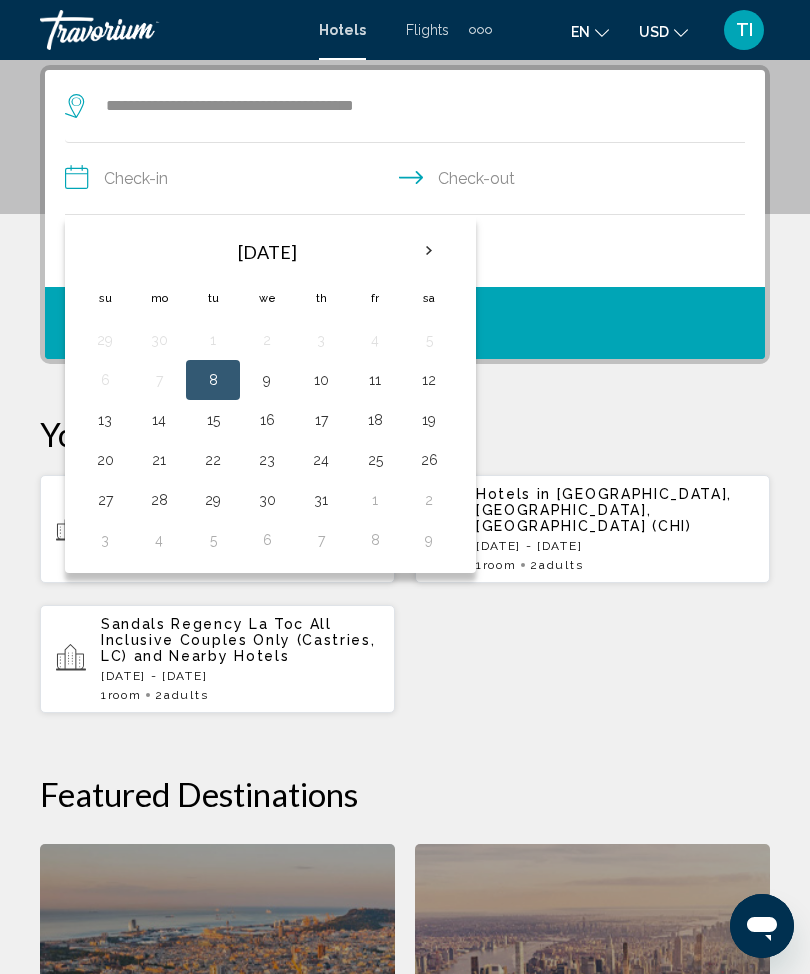 click at bounding box center (429, 251) 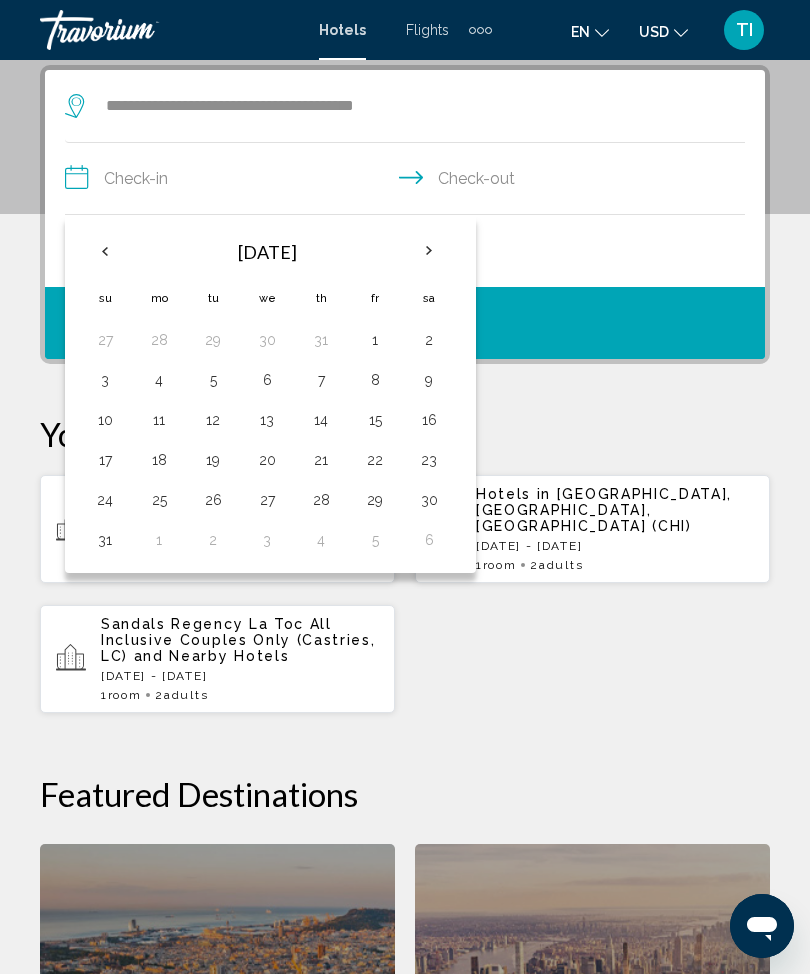 click at bounding box center (429, 251) 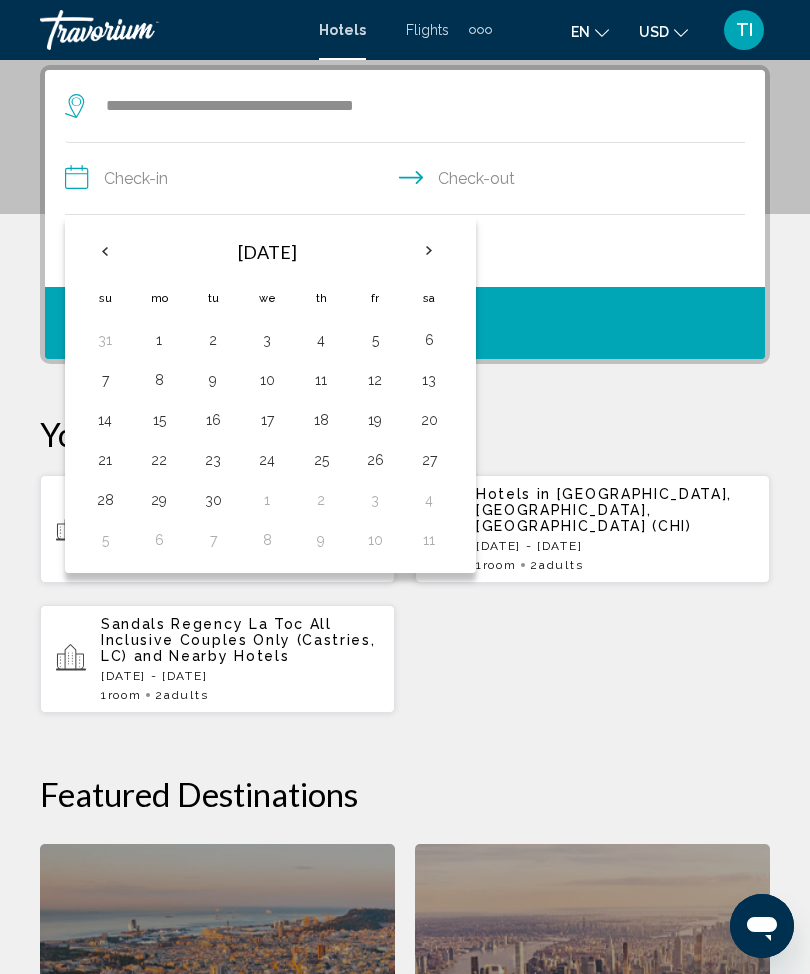 click at bounding box center [429, 251] 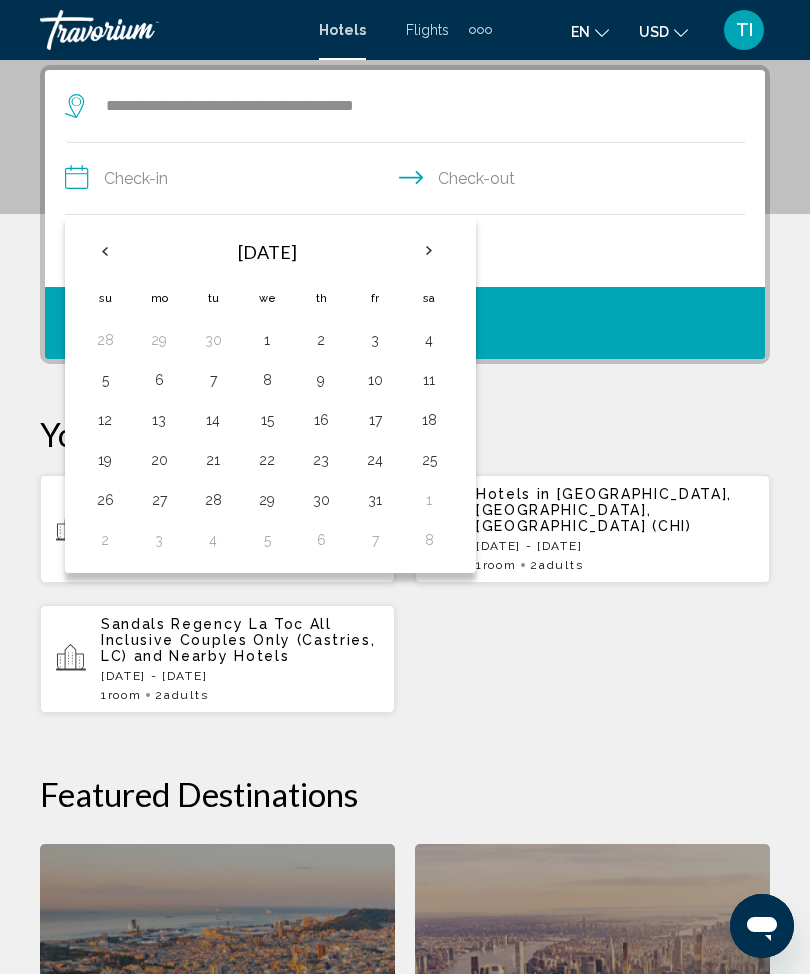 click at bounding box center [429, 251] 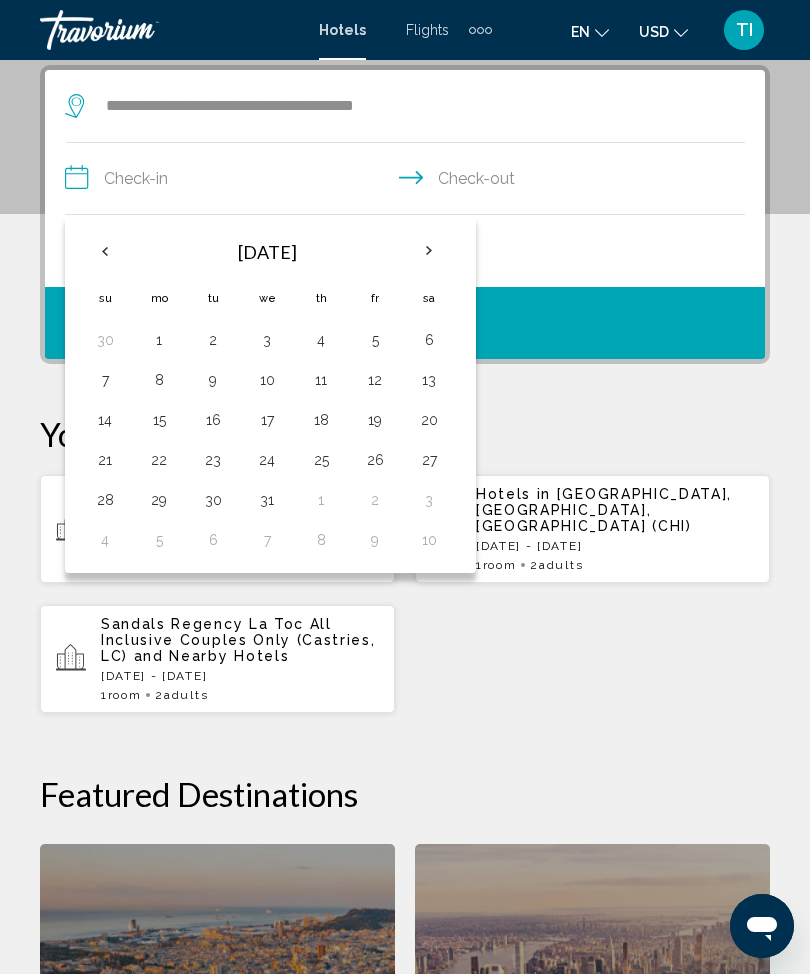 click at bounding box center [429, 251] 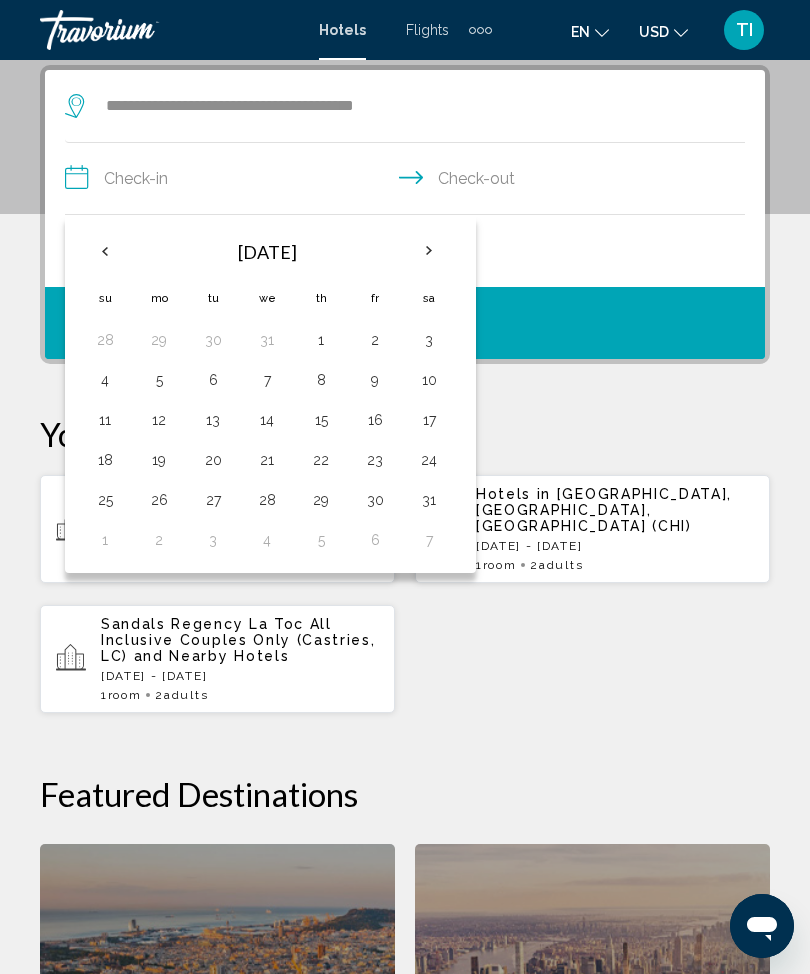 click at bounding box center [429, 251] 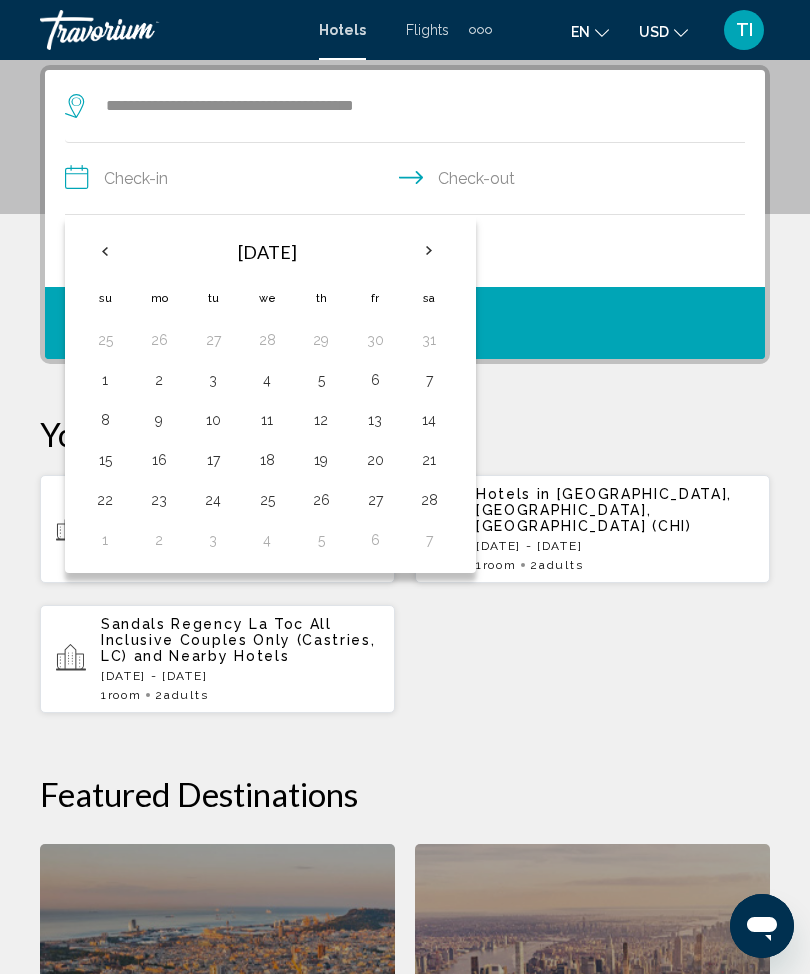 click at bounding box center (429, 251) 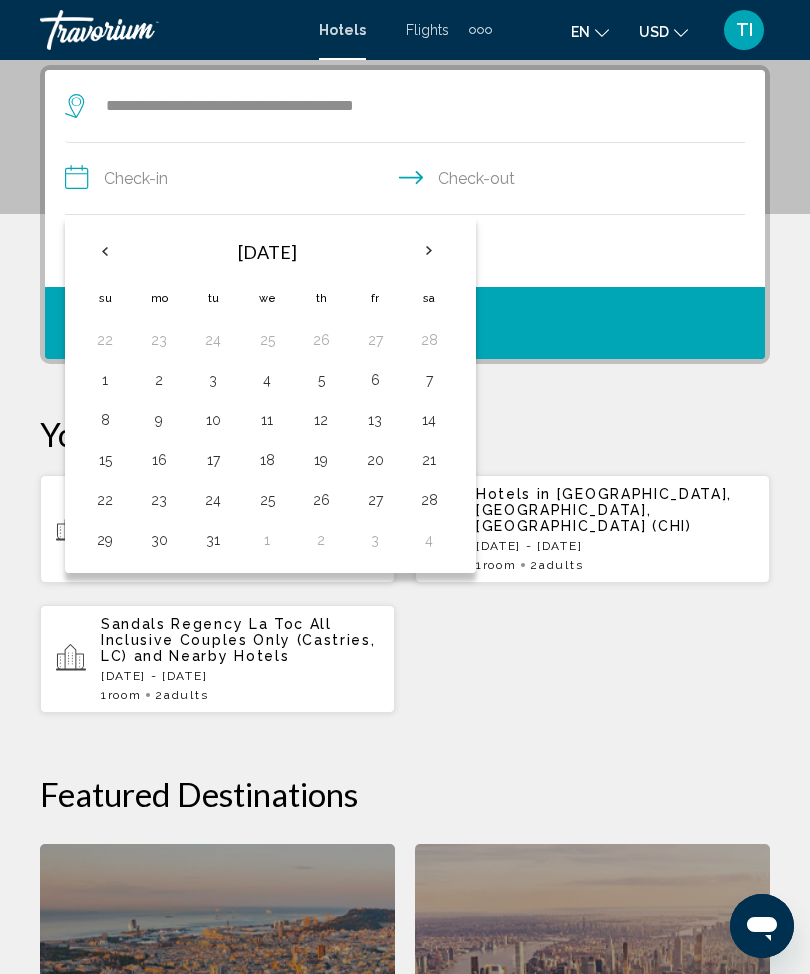 click at bounding box center [429, 251] 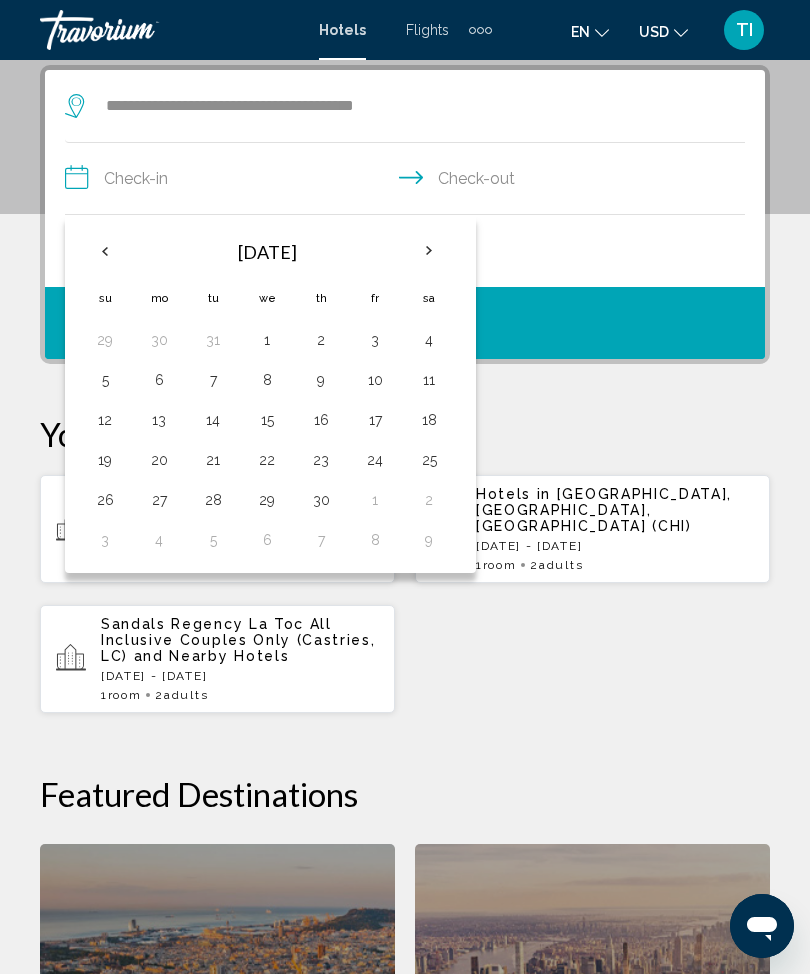 click at bounding box center [429, 251] 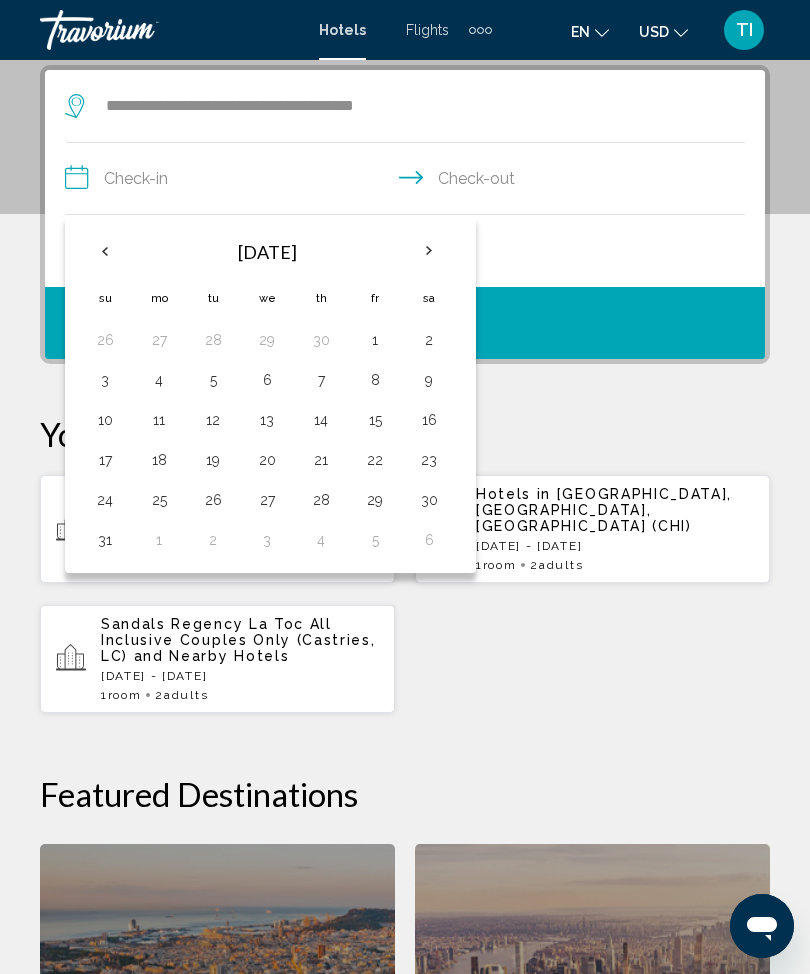 click at bounding box center [429, 251] 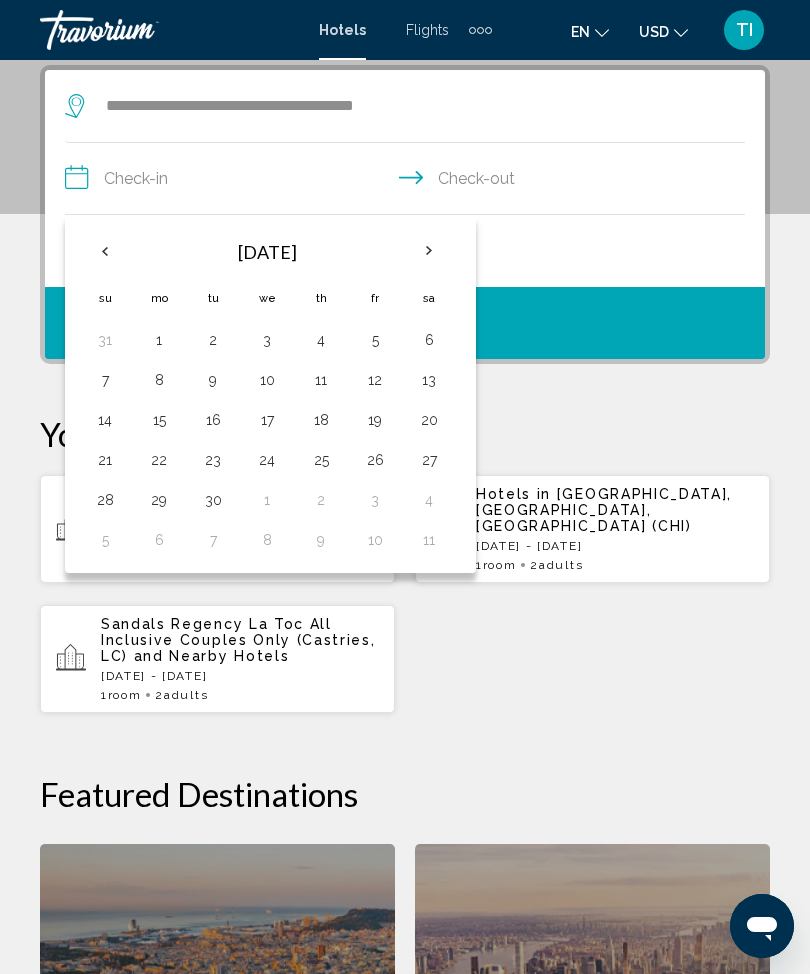 click on "18" at bounding box center [321, 420] 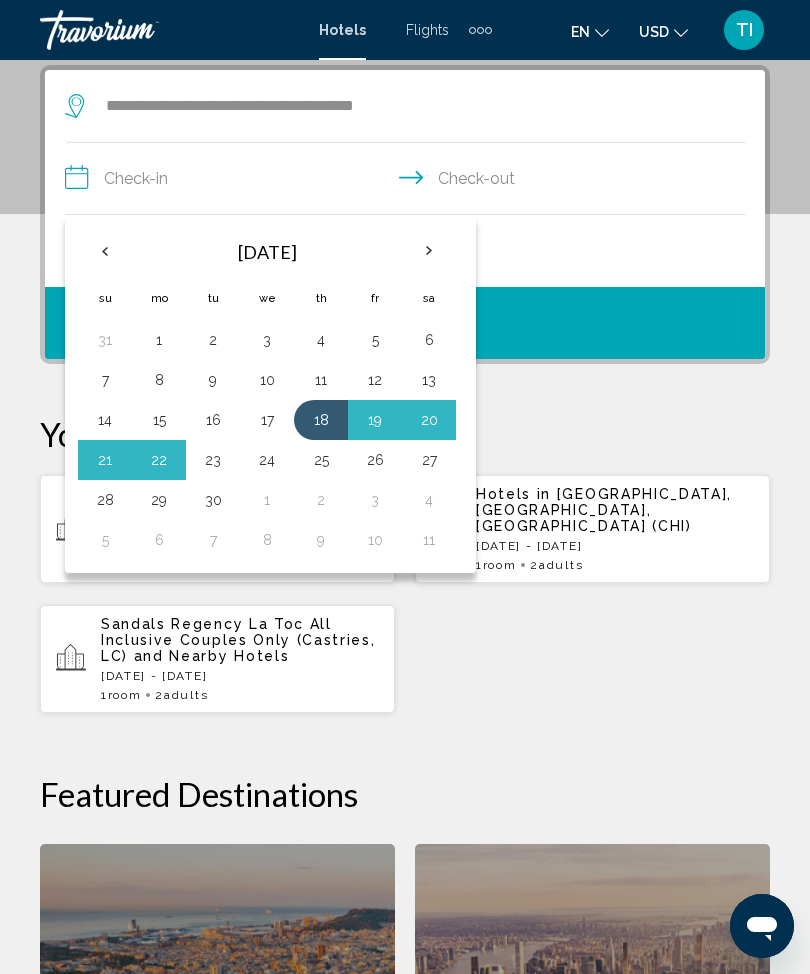click on "23" at bounding box center [213, 460] 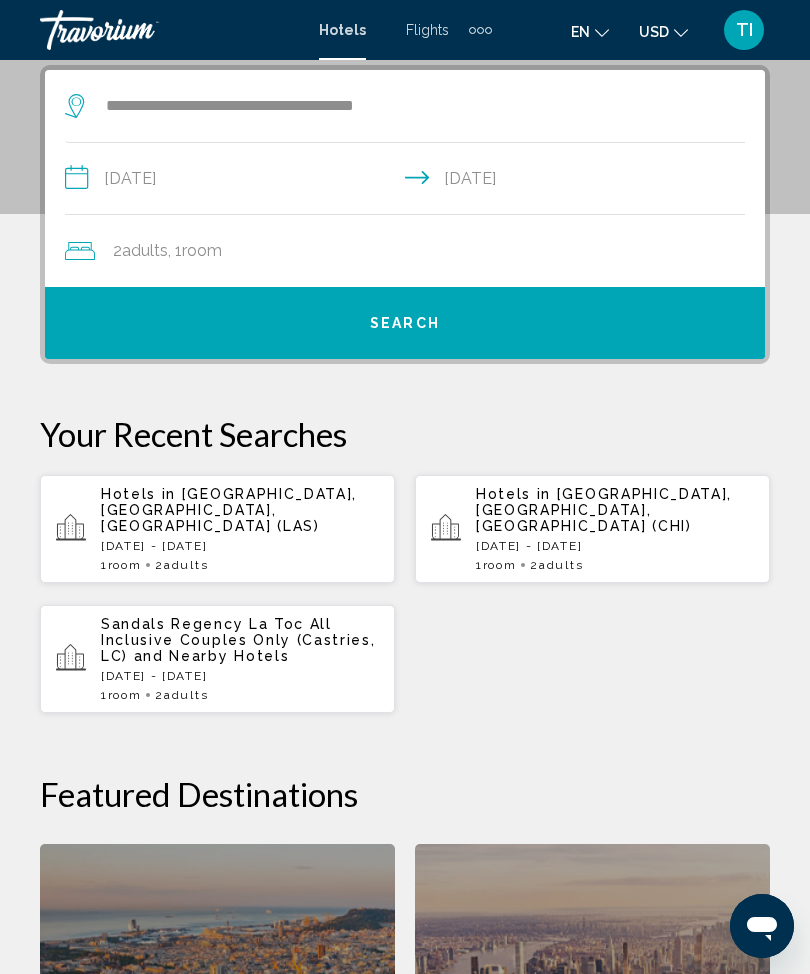 click on "Search" at bounding box center [405, 323] 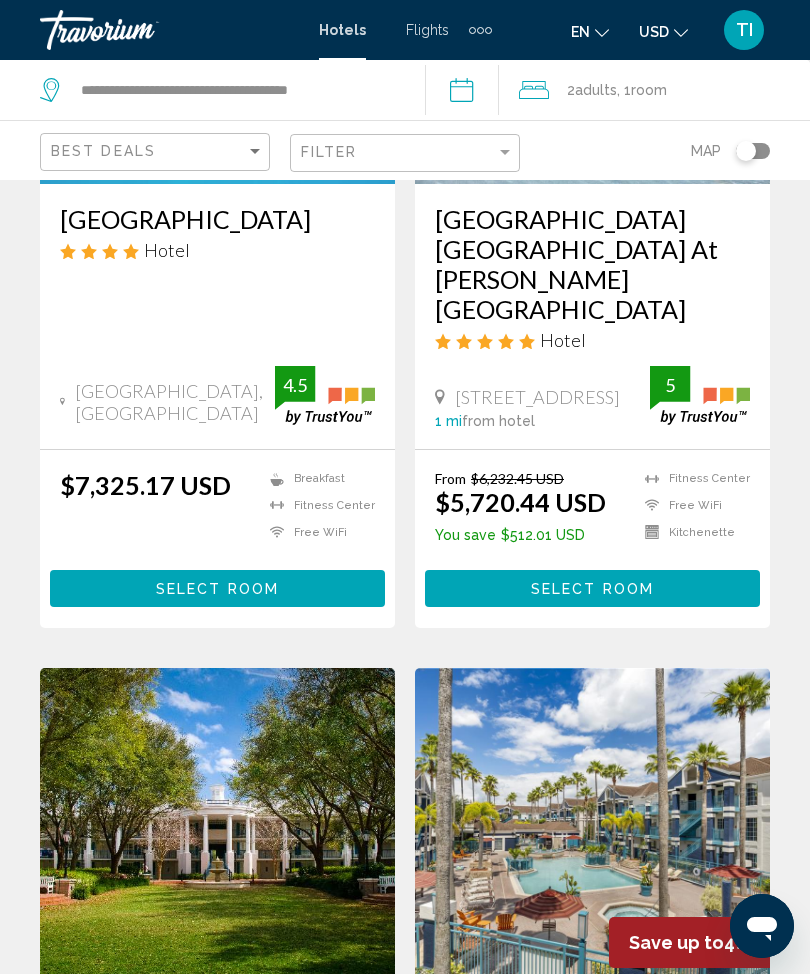 scroll, scrollTop: 0, scrollLeft: 0, axis: both 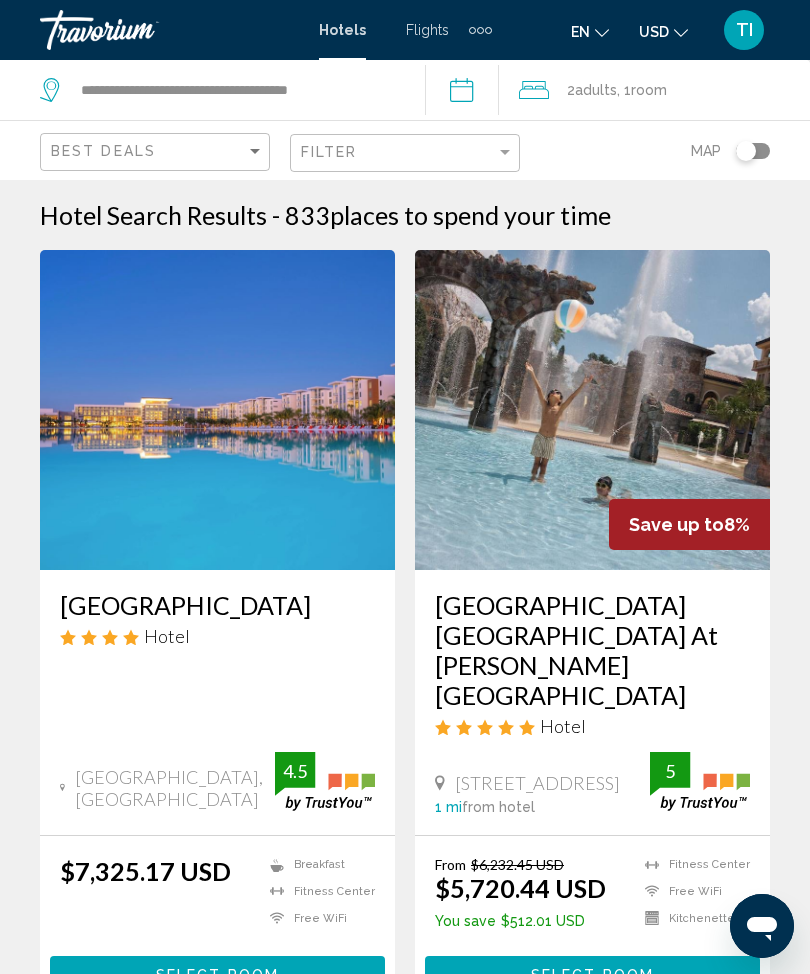 click at bounding box center (217, 410) 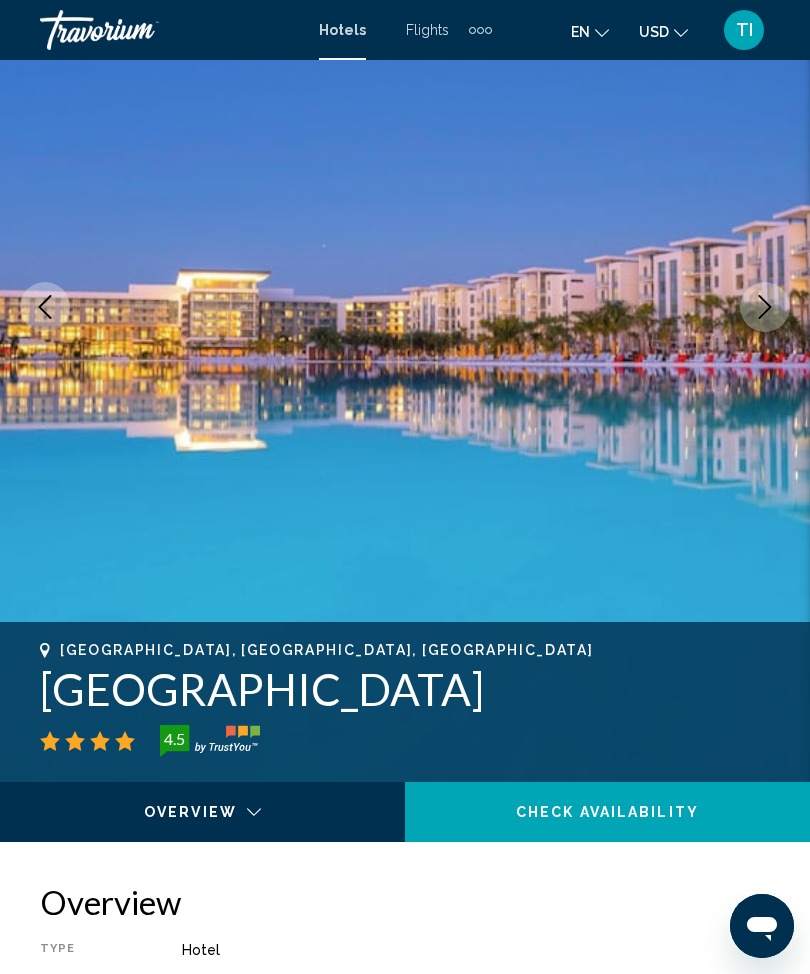 scroll, scrollTop: 21, scrollLeft: 0, axis: vertical 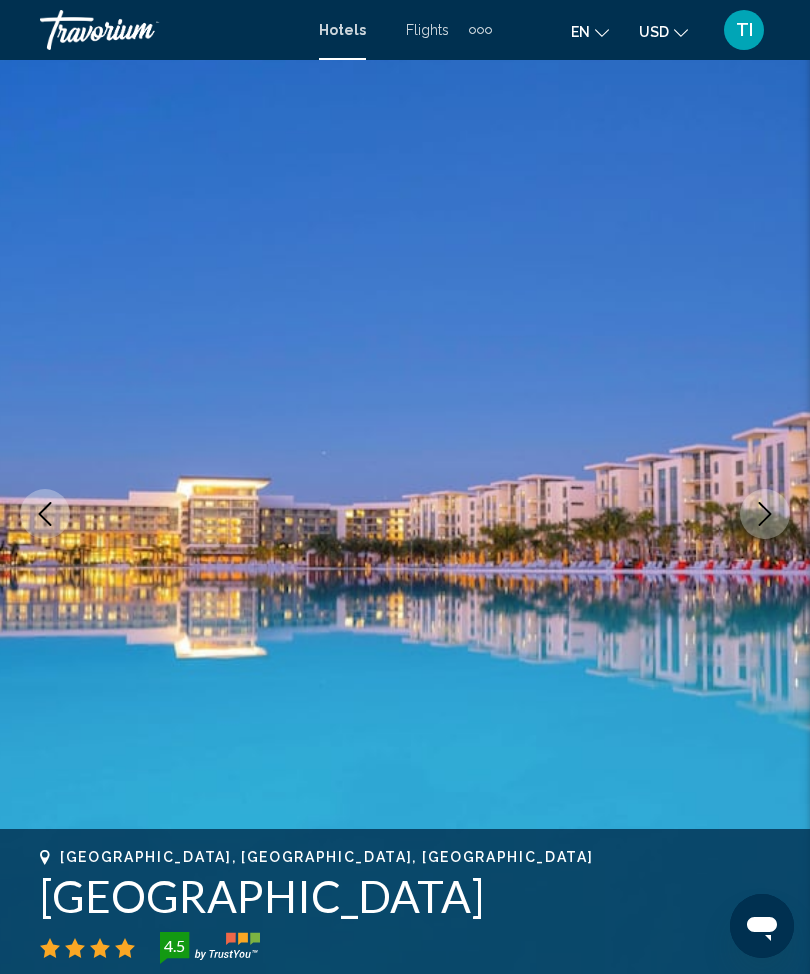 click at bounding box center [765, 514] 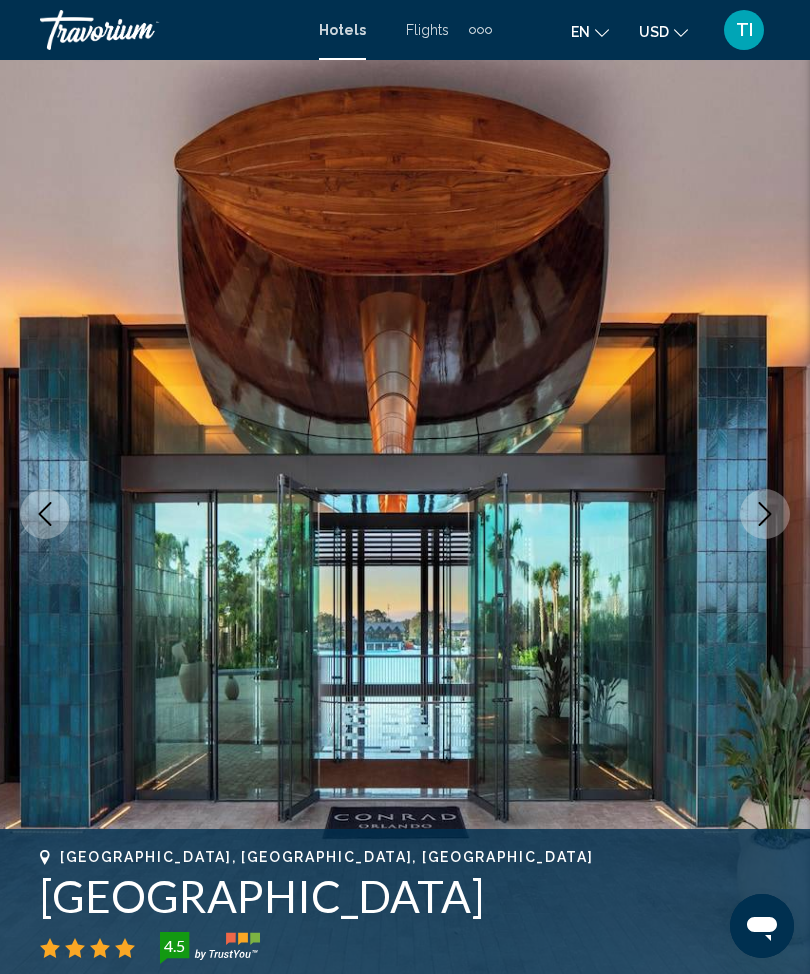 click at bounding box center [765, 514] 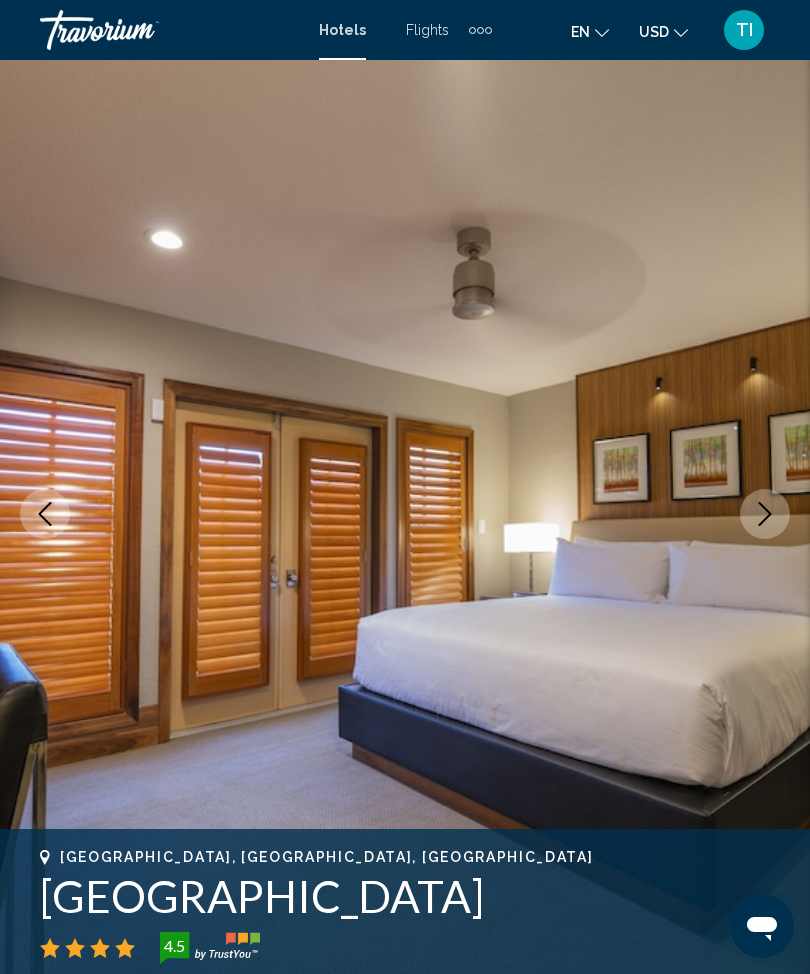 click 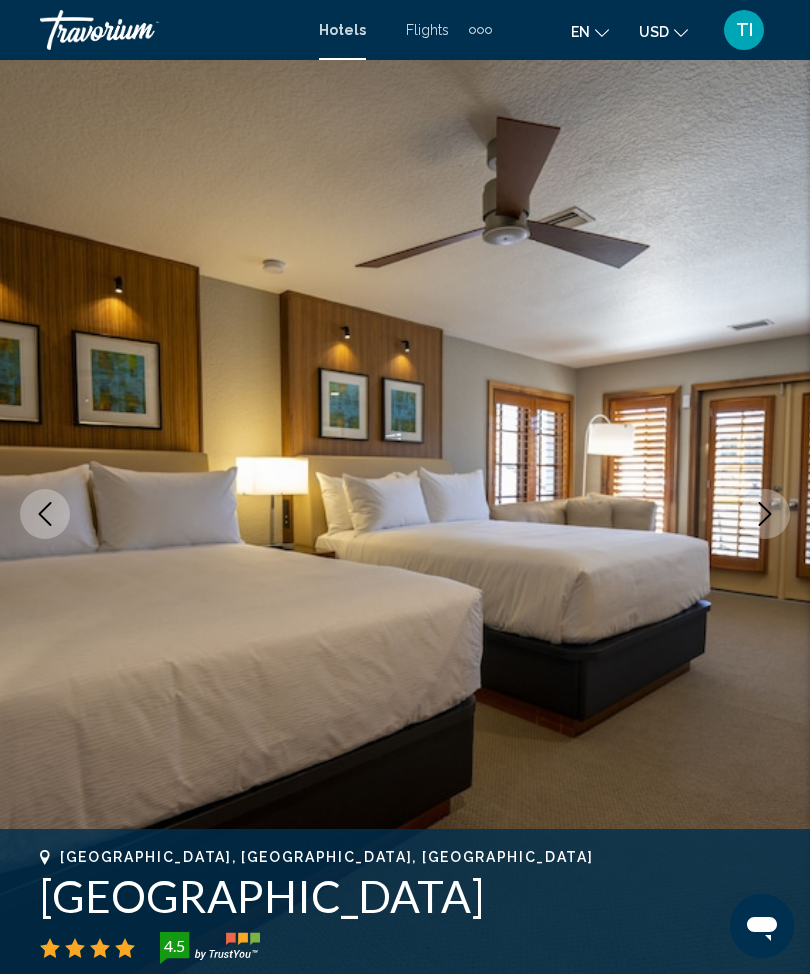 click at bounding box center [765, 514] 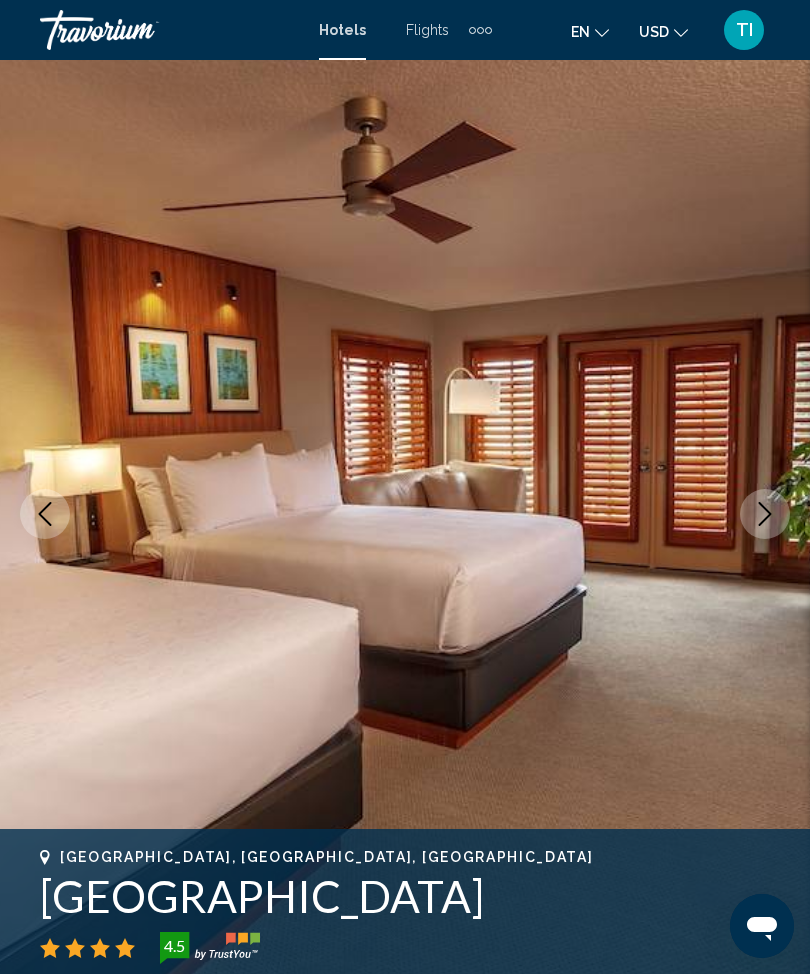 click at bounding box center [405, 514] 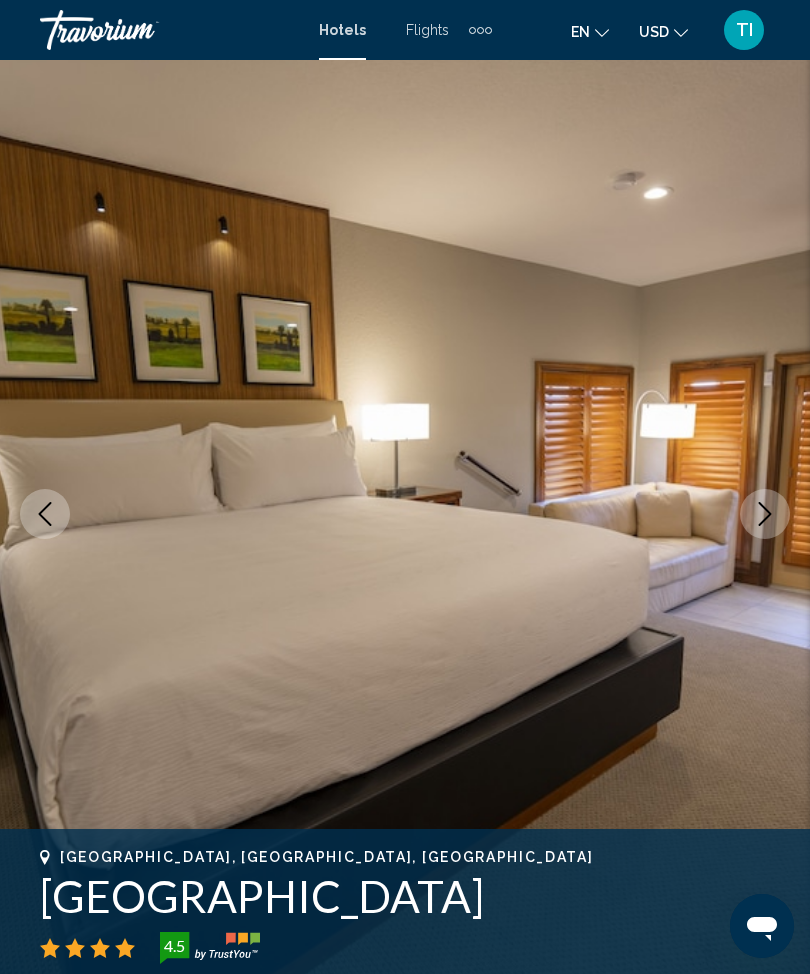 click at bounding box center (765, 514) 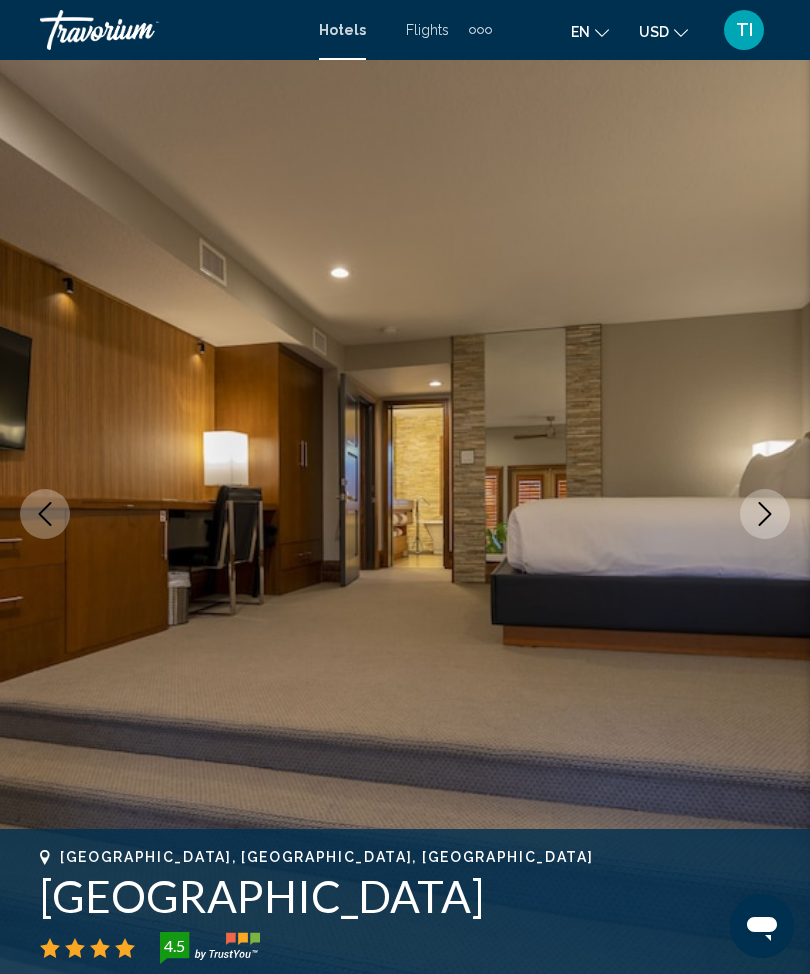click at bounding box center (405, 514) 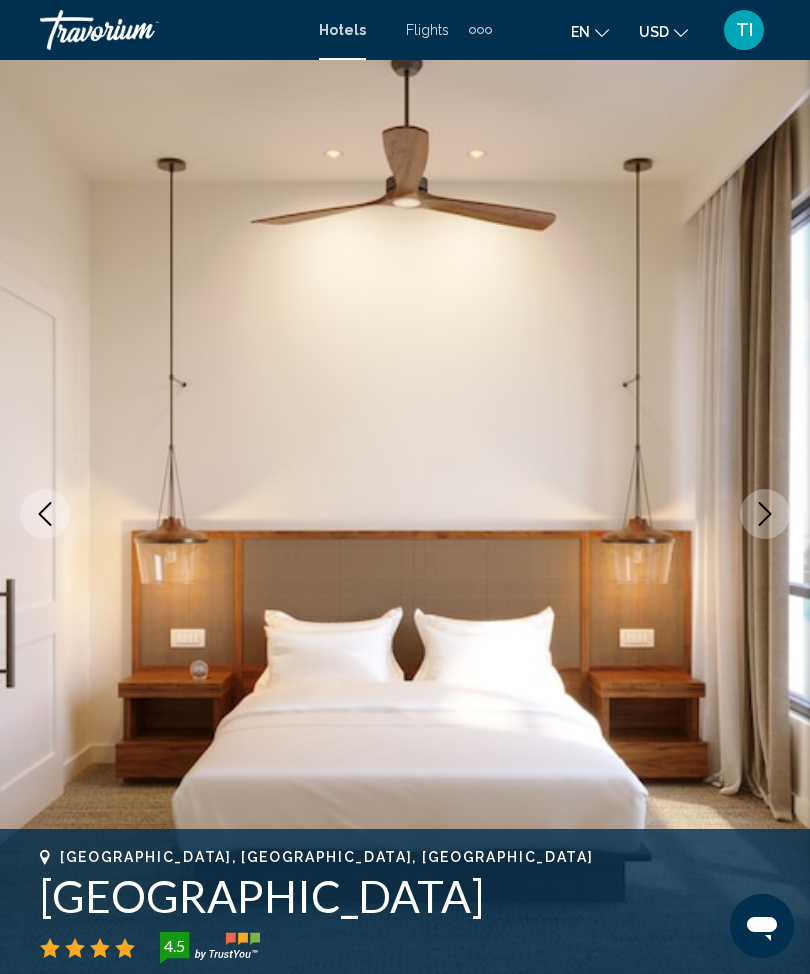 click at bounding box center (765, 514) 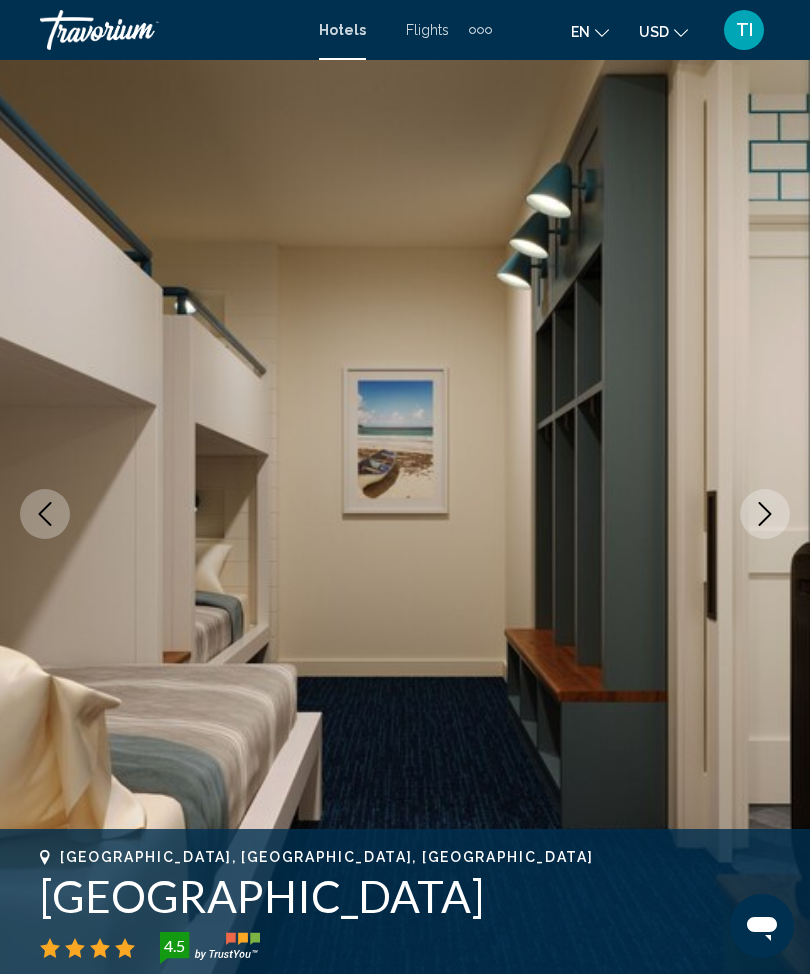 click at bounding box center [765, 514] 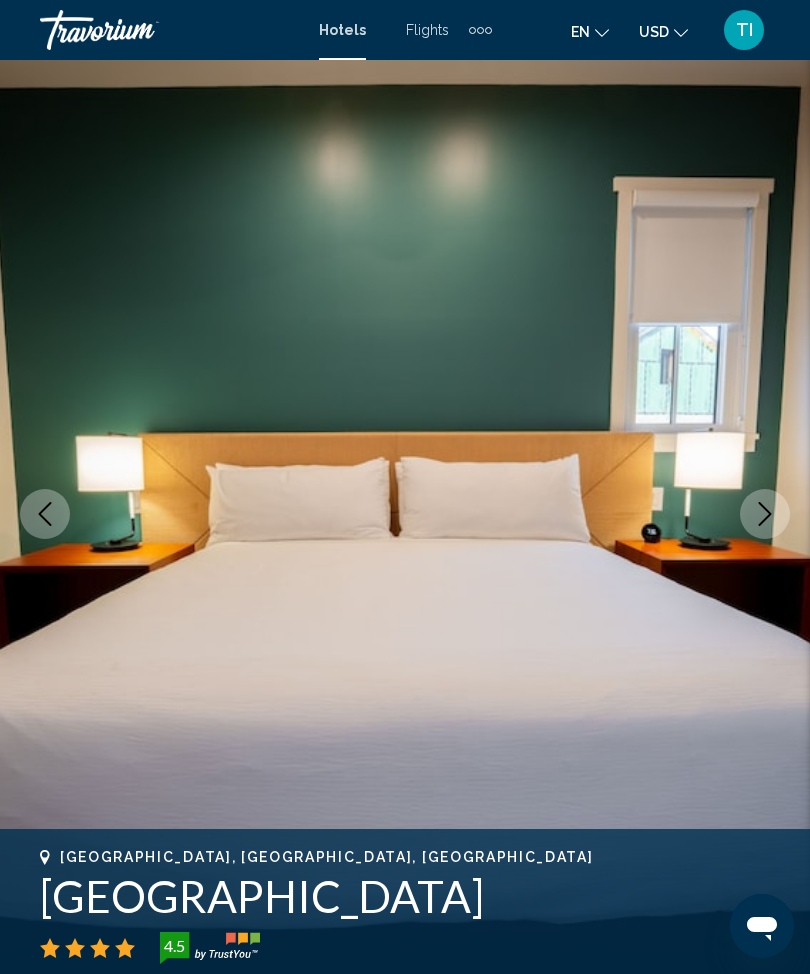click at bounding box center (405, 514) 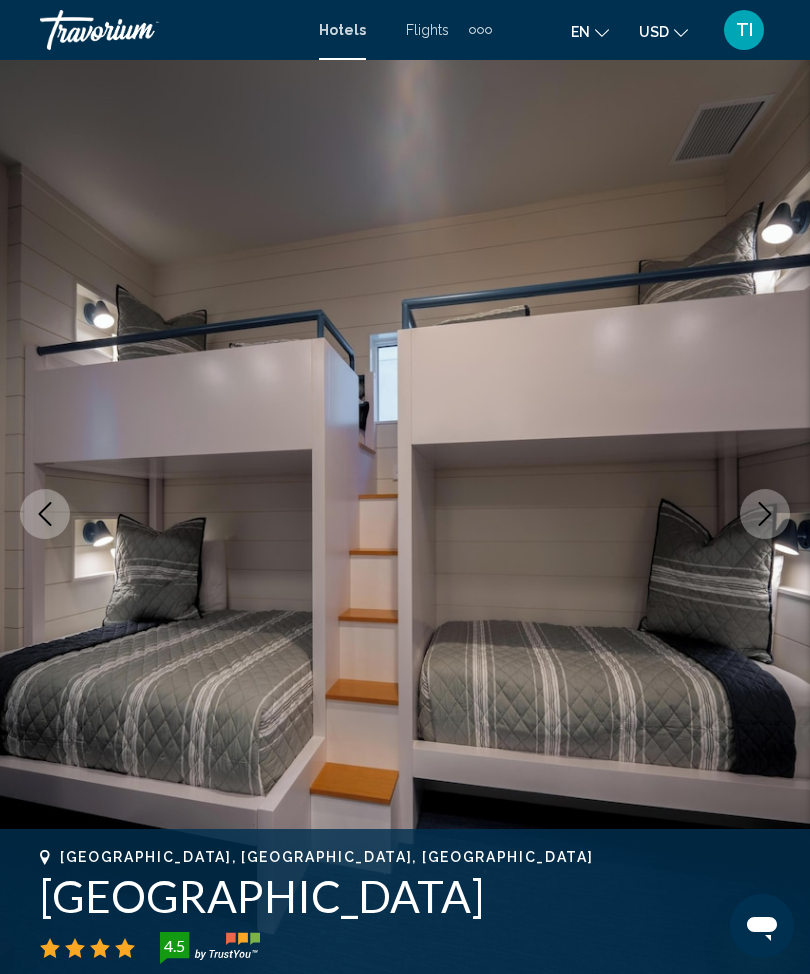 click at bounding box center [765, 514] 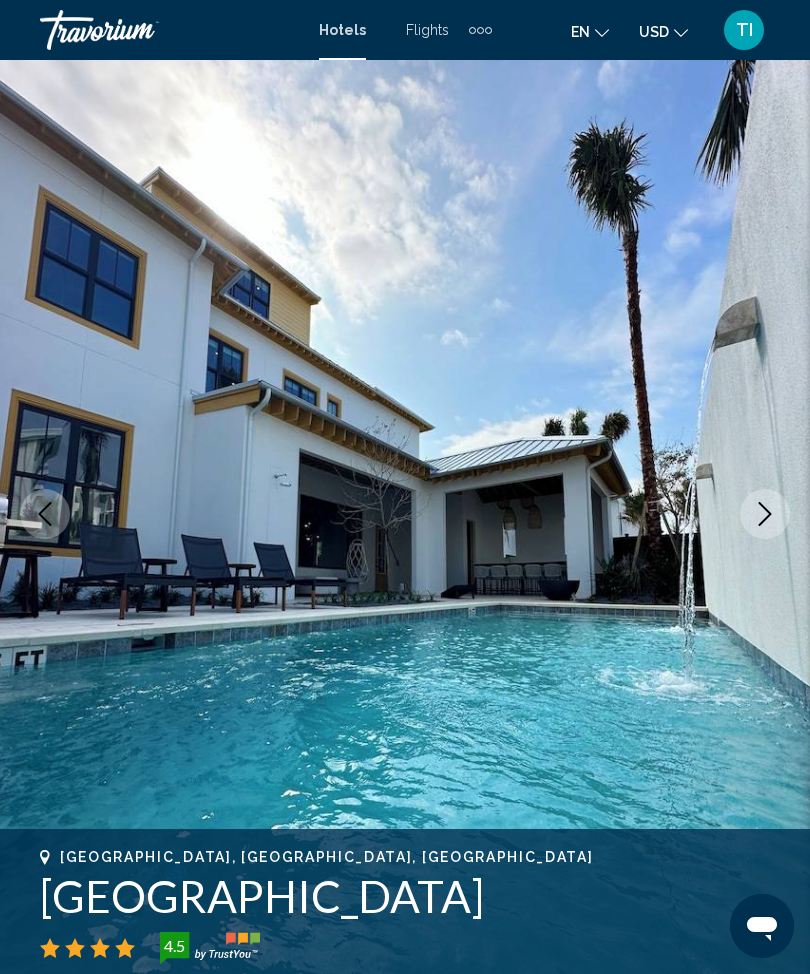 click 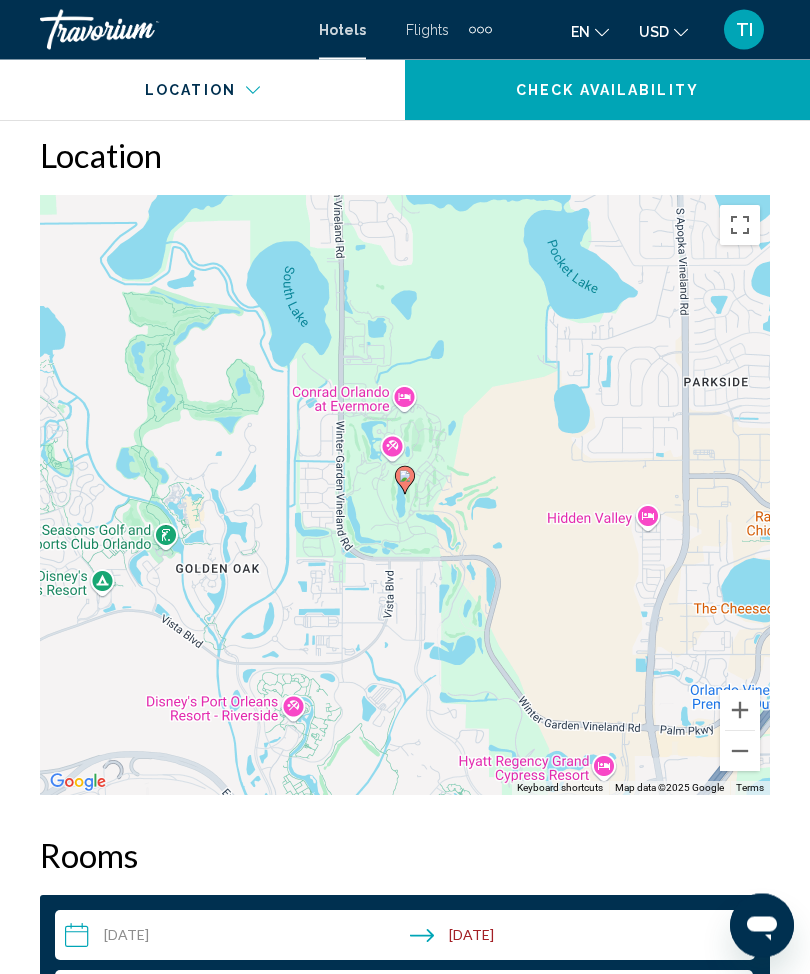 scroll, scrollTop: 2535, scrollLeft: 0, axis: vertical 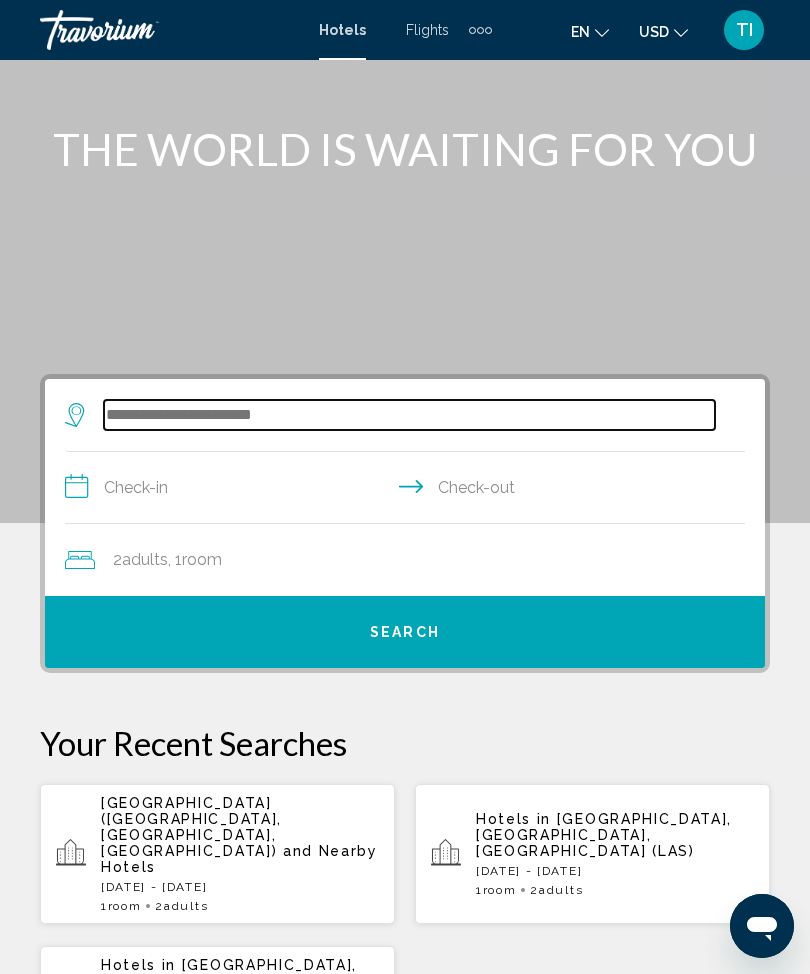 click at bounding box center (409, 415) 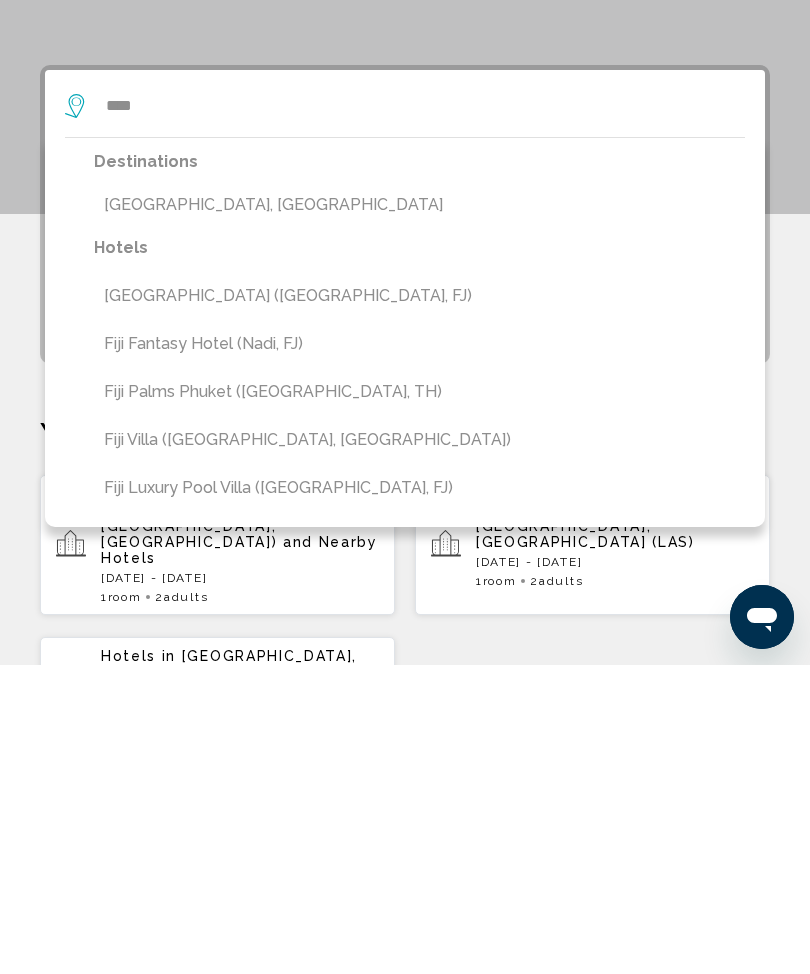 click on "[GEOGRAPHIC_DATA], [GEOGRAPHIC_DATA]" at bounding box center (419, 514) 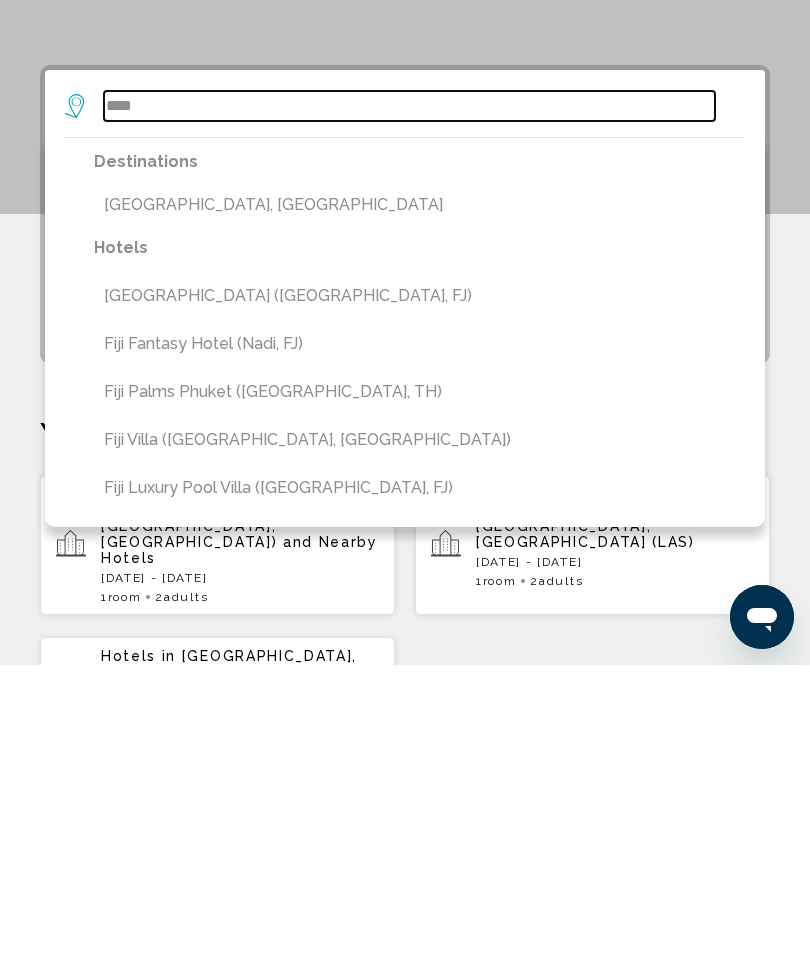 type on "**********" 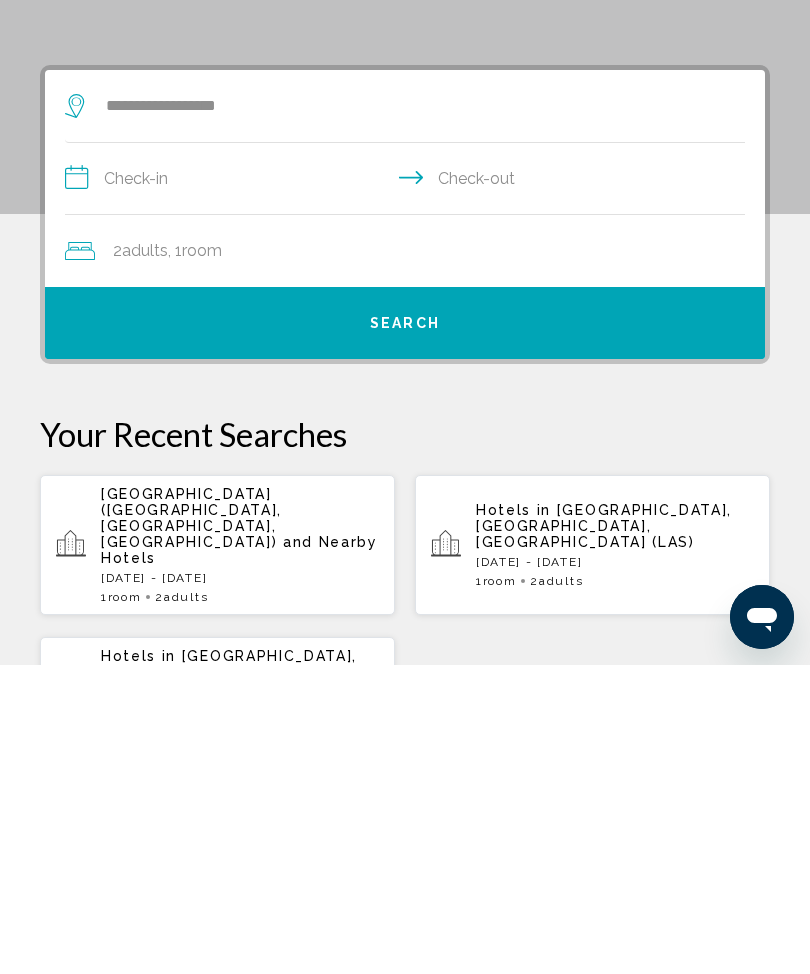 click on "**********" at bounding box center (409, 490) 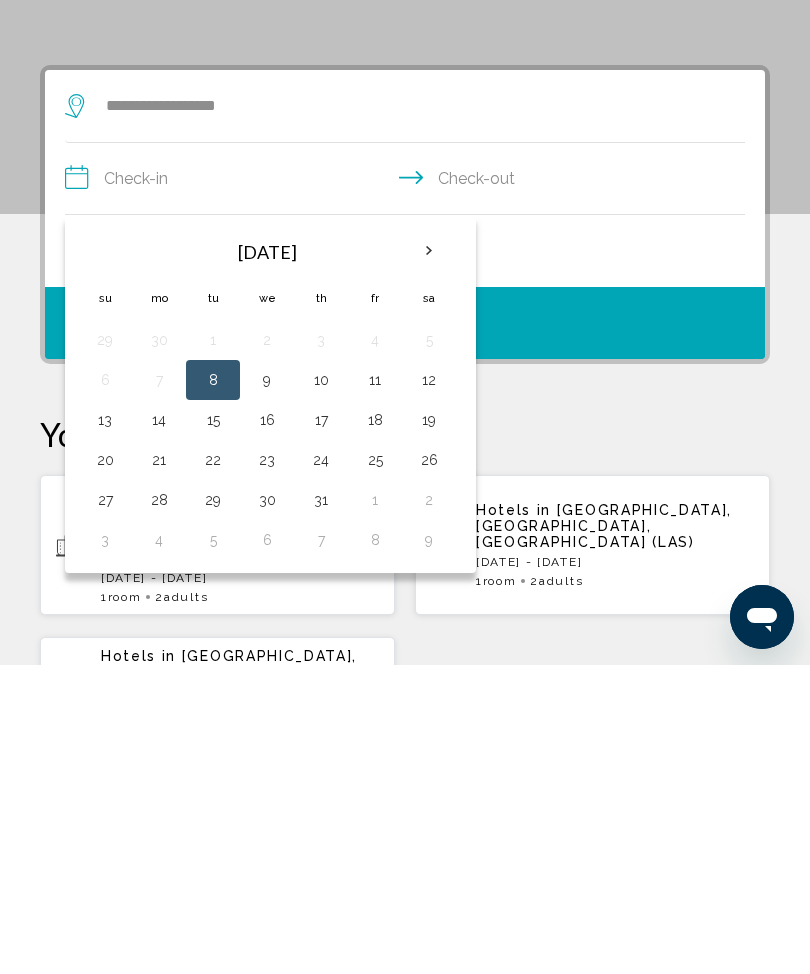 scroll, scrollTop: 386, scrollLeft: 0, axis: vertical 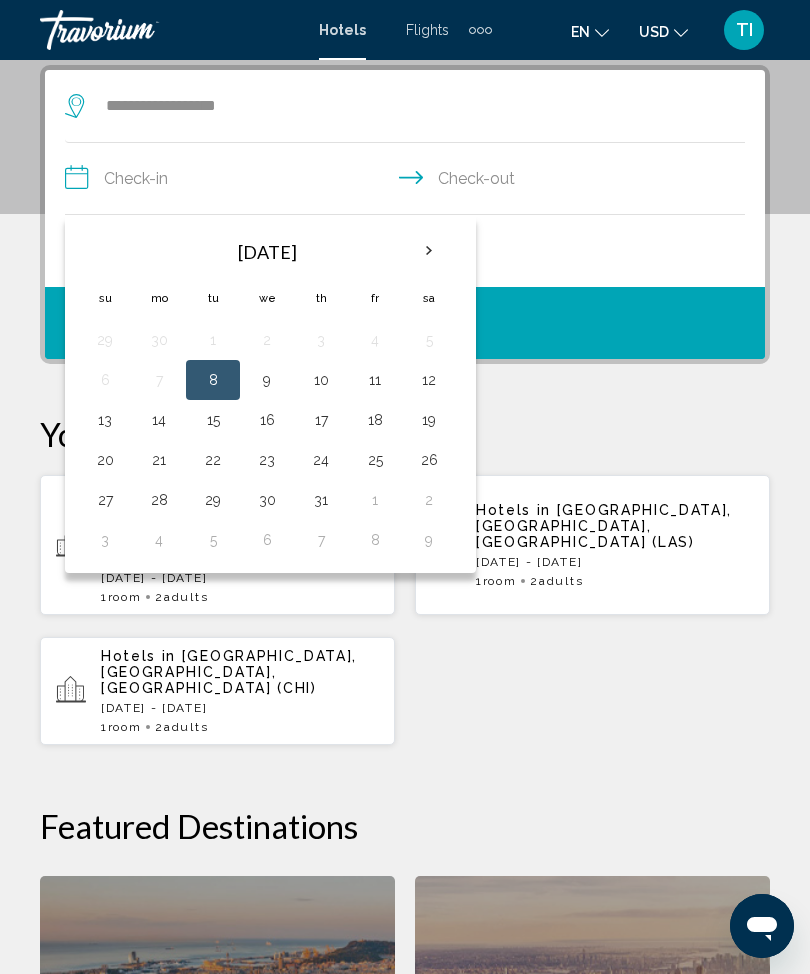 click at bounding box center (429, 251) 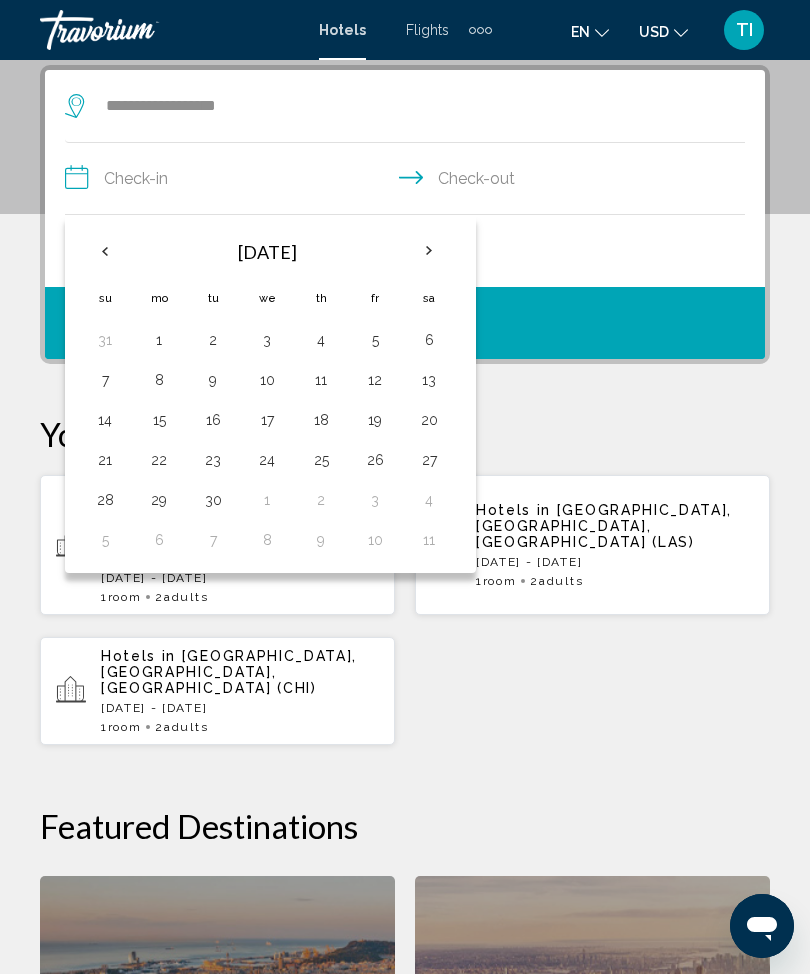 click at bounding box center (429, 251) 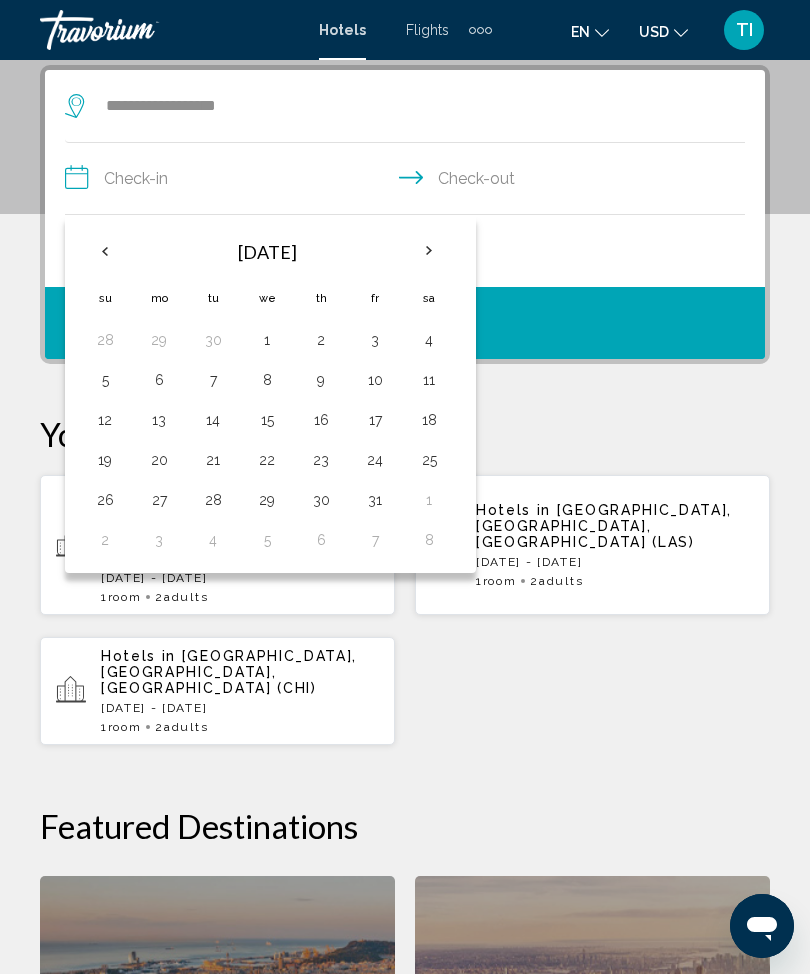 click at bounding box center [429, 251] 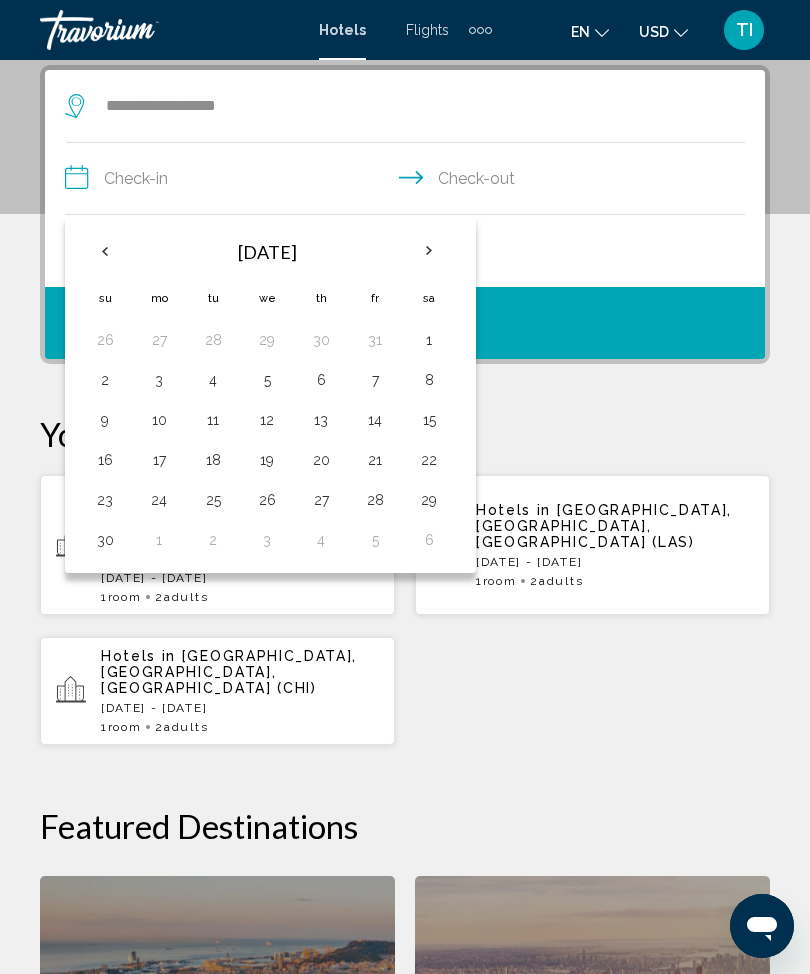 click on "10" at bounding box center [159, 420] 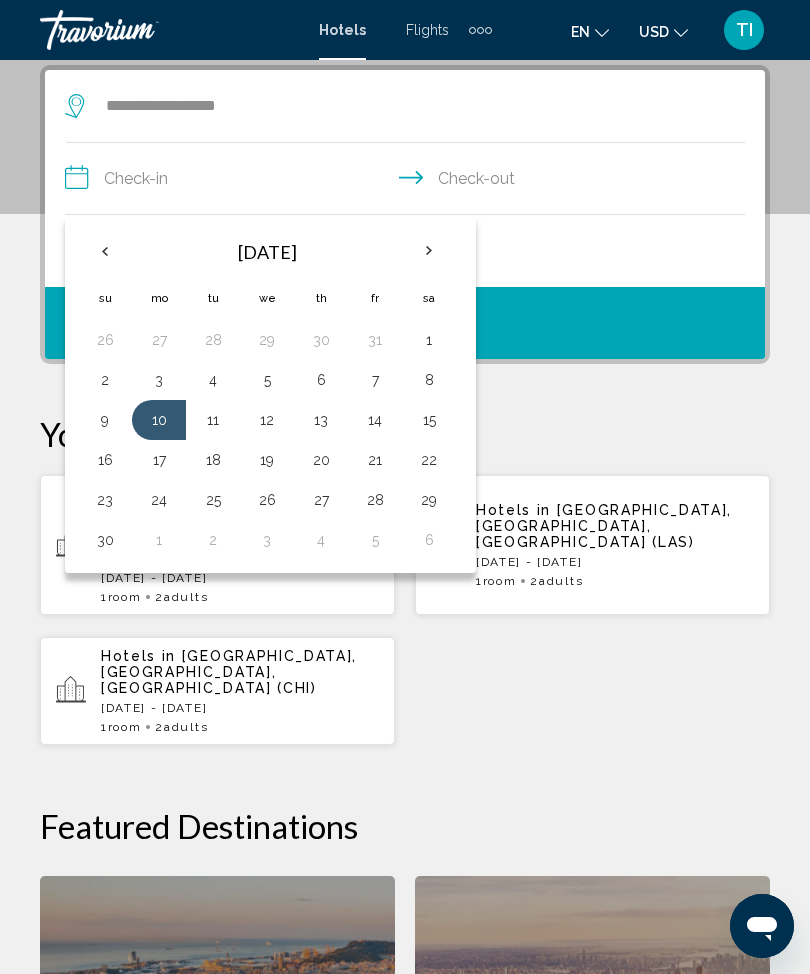 click on "14" at bounding box center (375, 420) 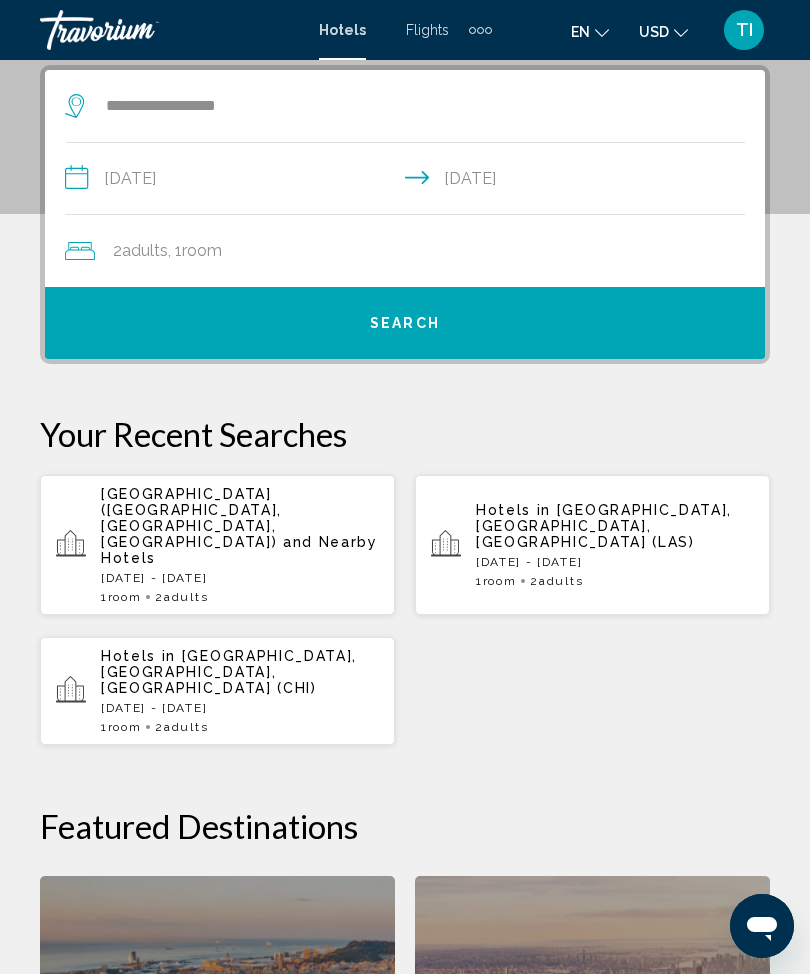 click on "Search" at bounding box center [405, 323] 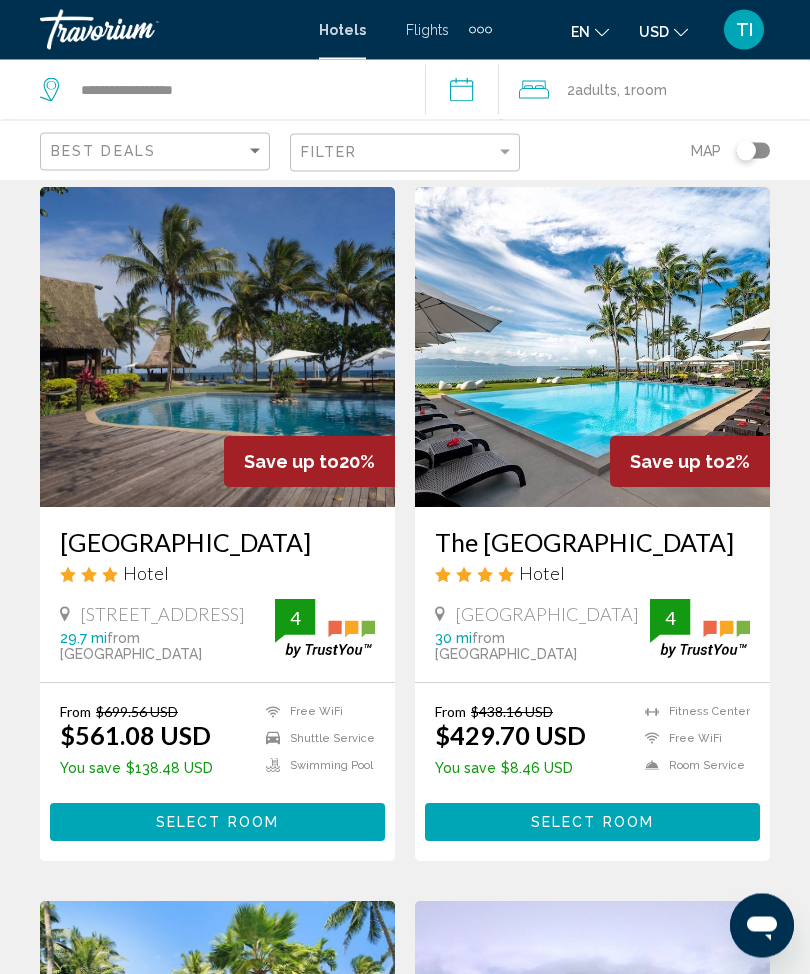 scroll, scrollTop: 56, scrollLeft: 0, axis: vertical 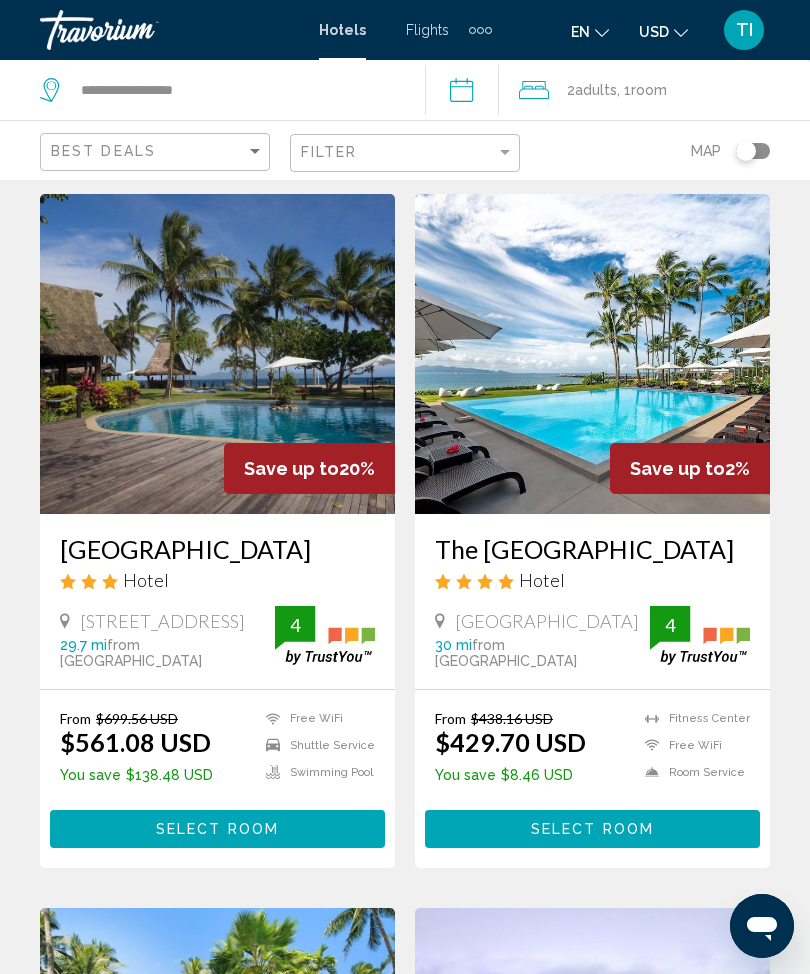 click at bounding box center (217, 354) 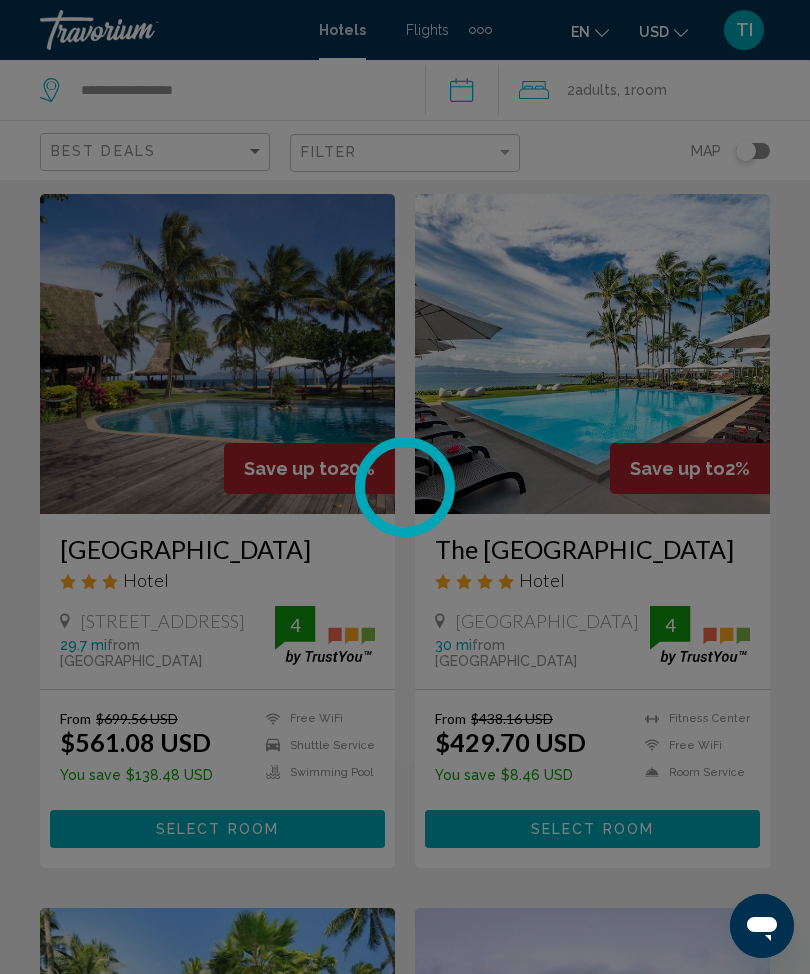 scroll, scrollTop: 0, scrollLeft: 0, axis: both 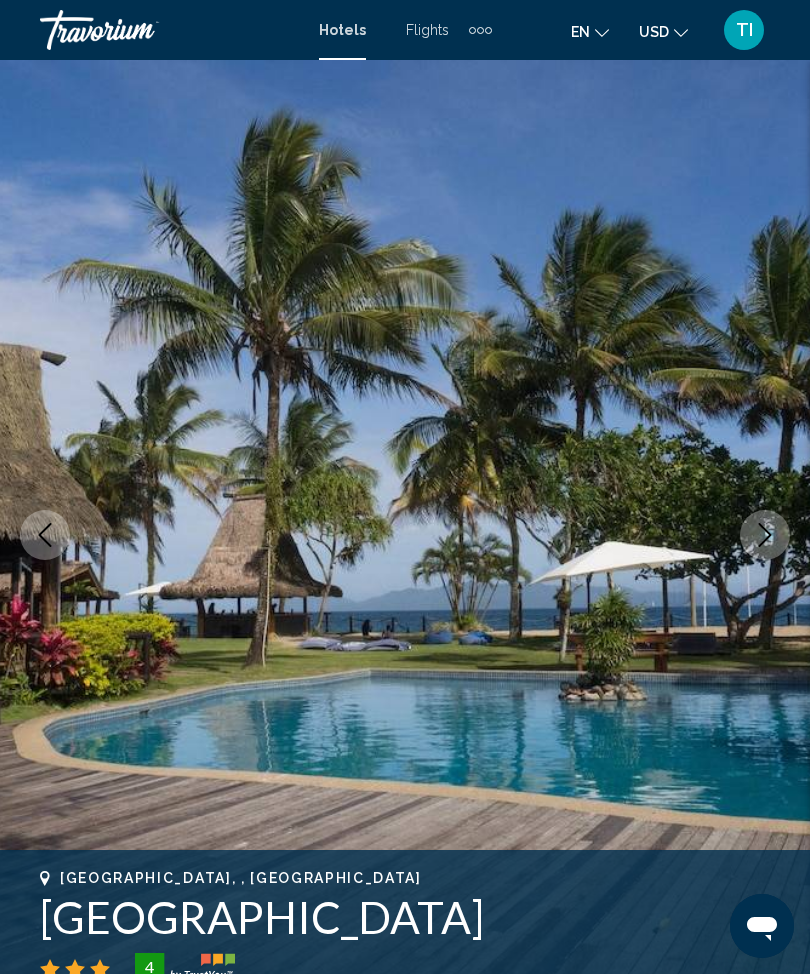 click 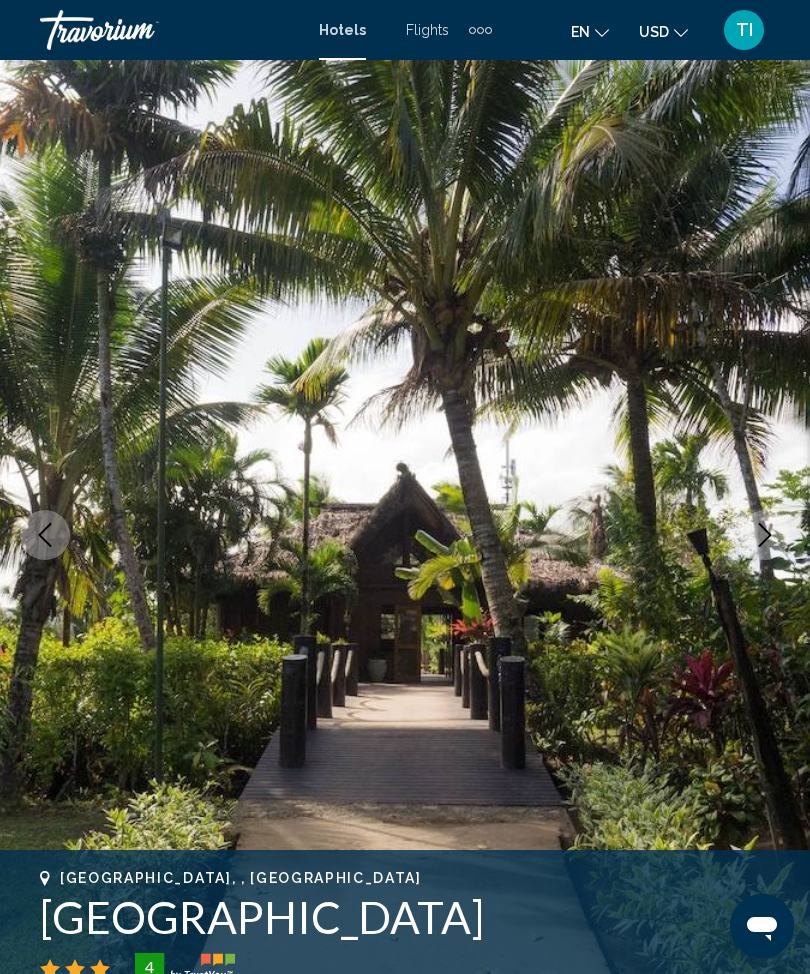 click at bounding box center (405, 535) 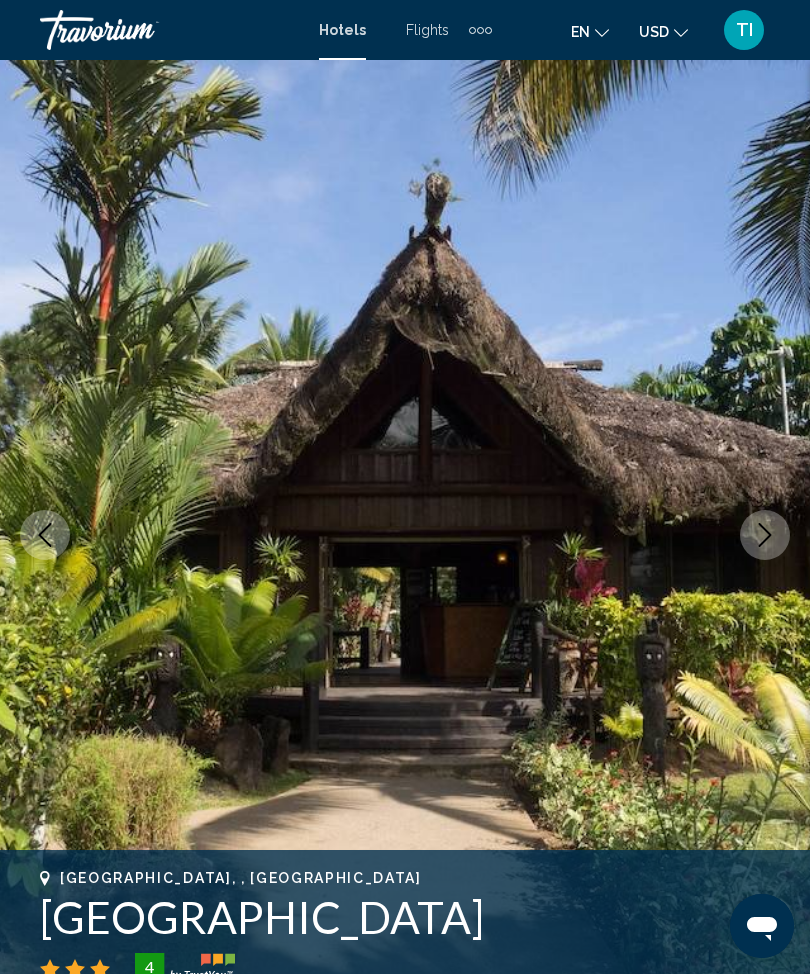 click 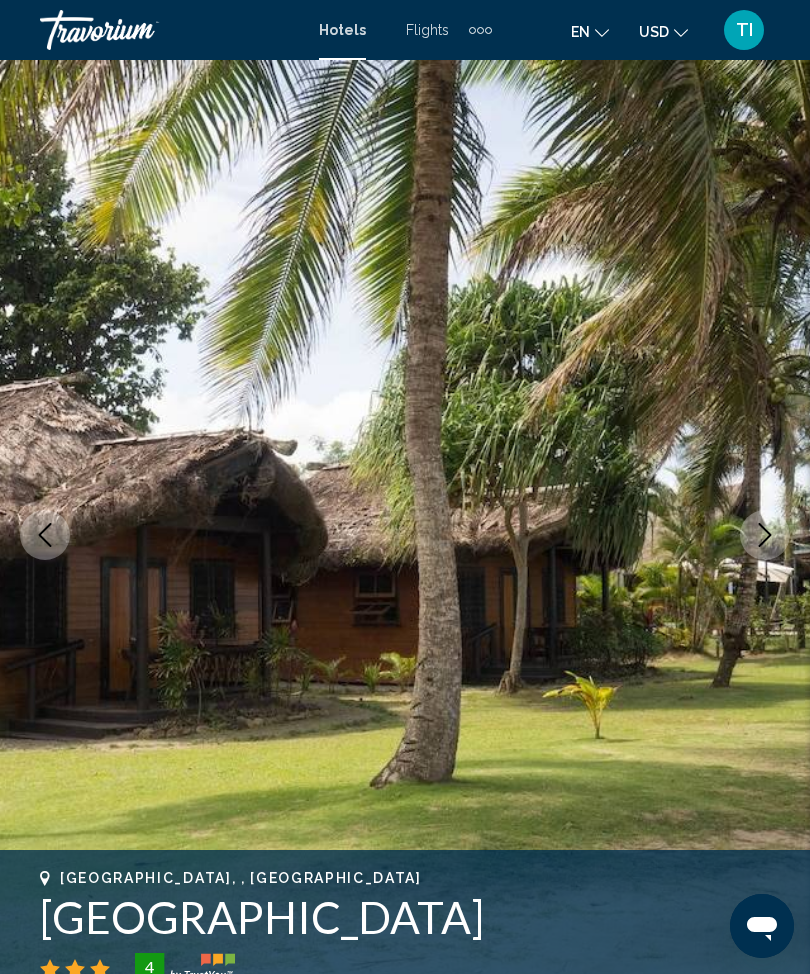 click at bounding box center [765, 535] 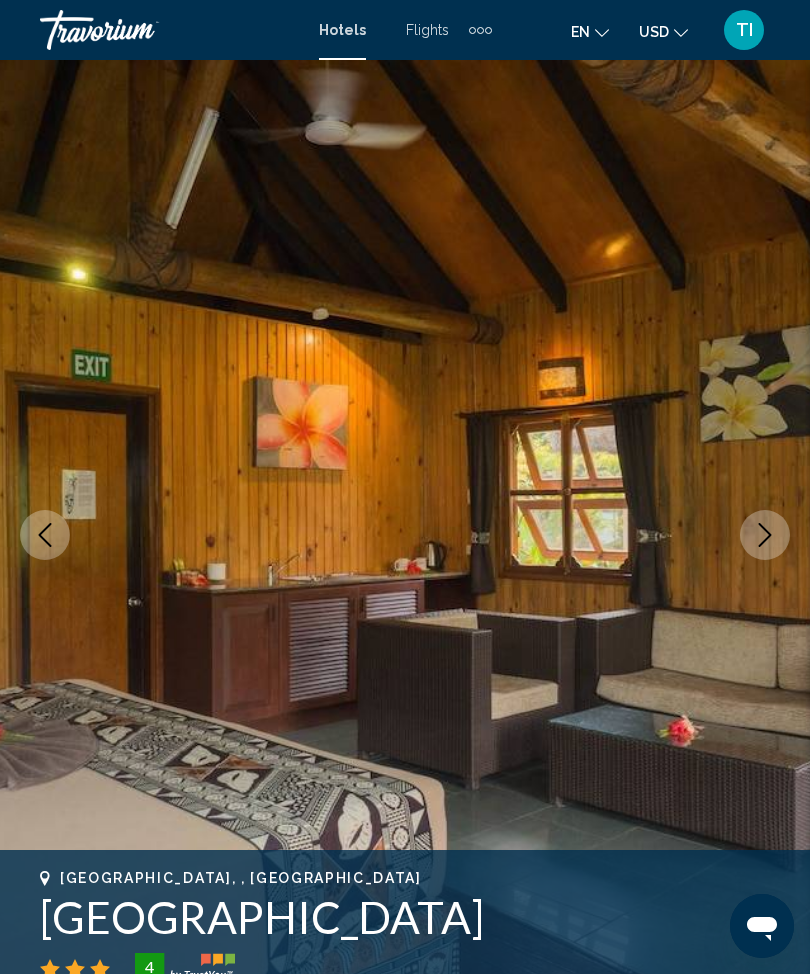 click at bounding box center (765, 535) 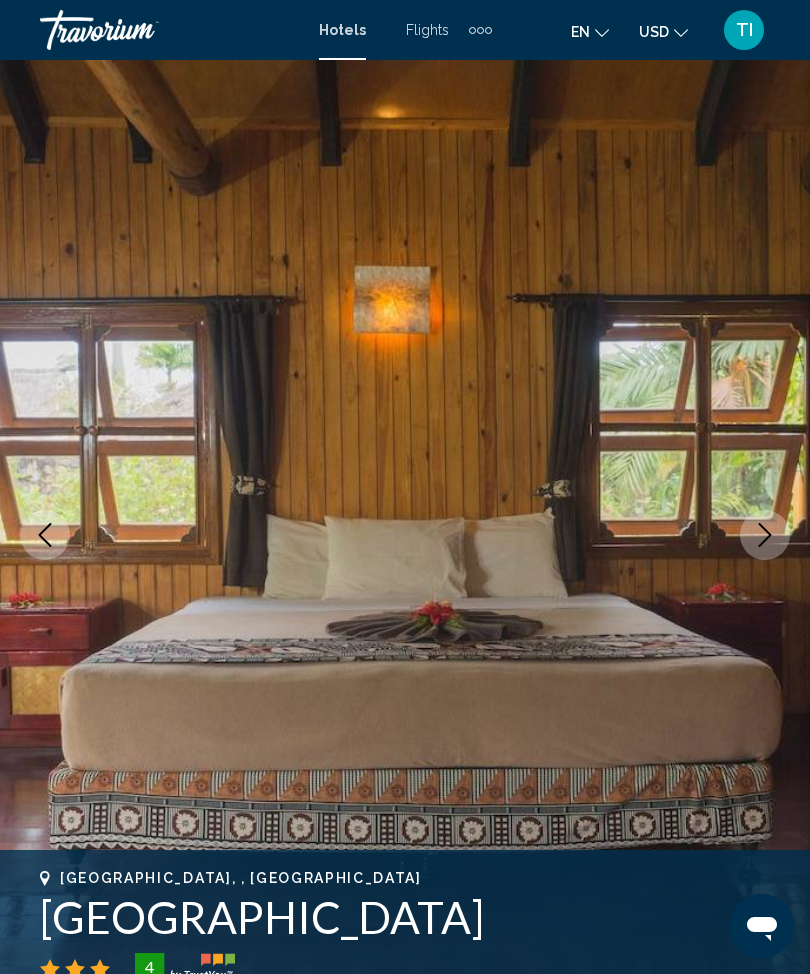 click at bounding box center [765, 535] 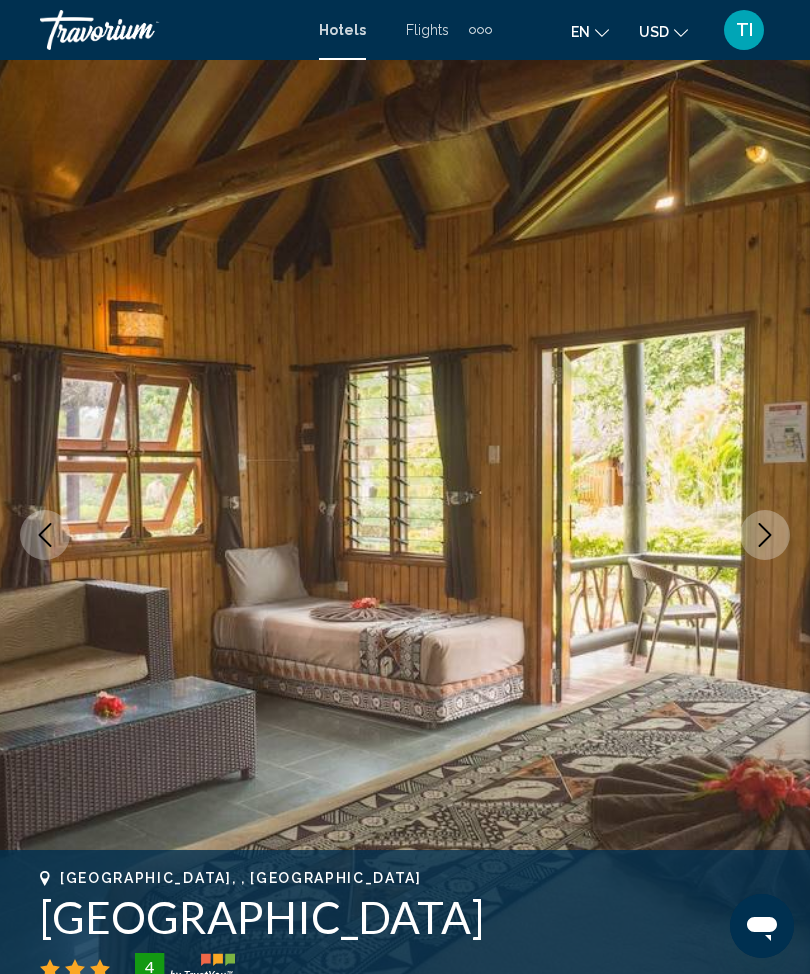 click at bounding box center [765, 535] 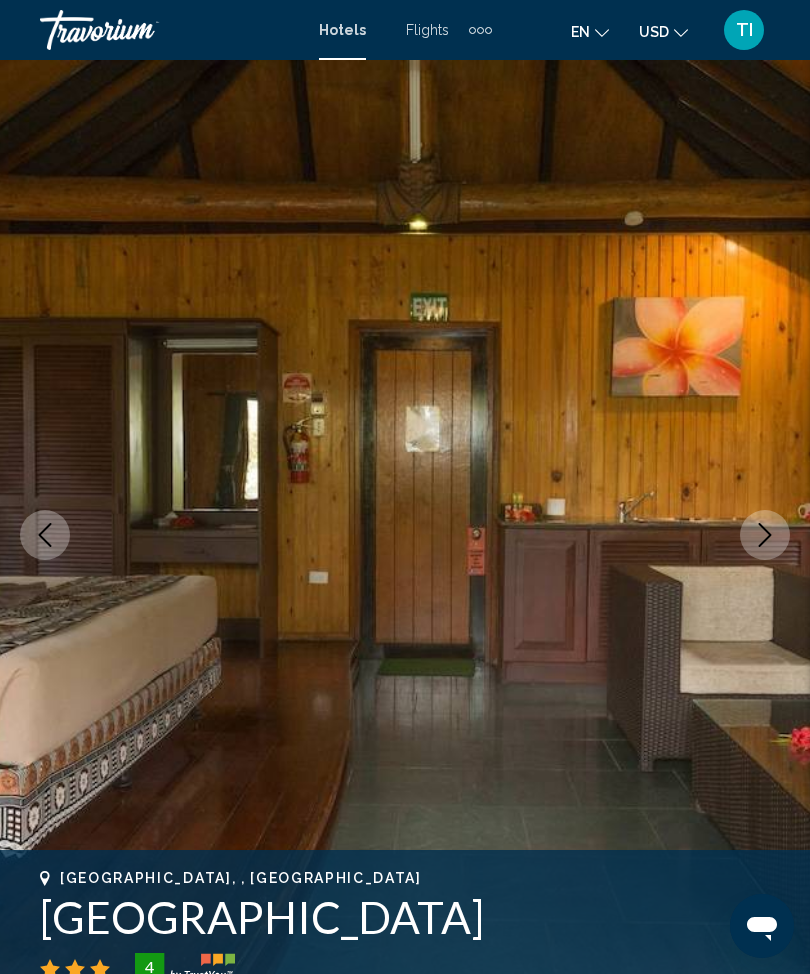 click at bounding box center [765, 535] 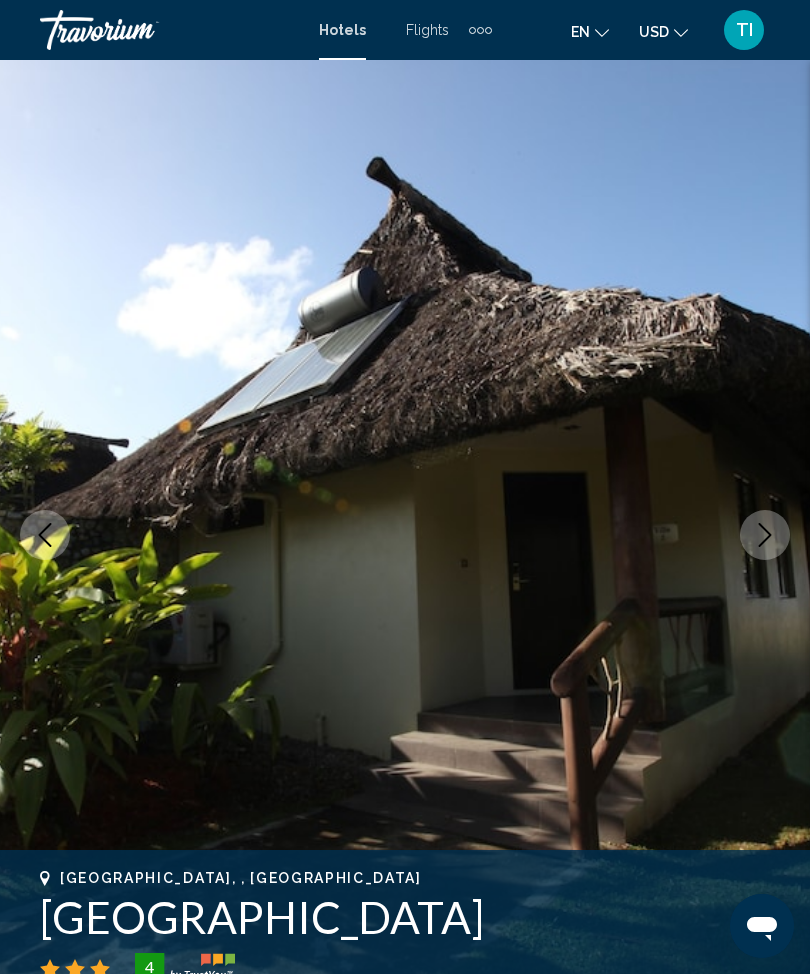 click at bounding box center (765, 535) 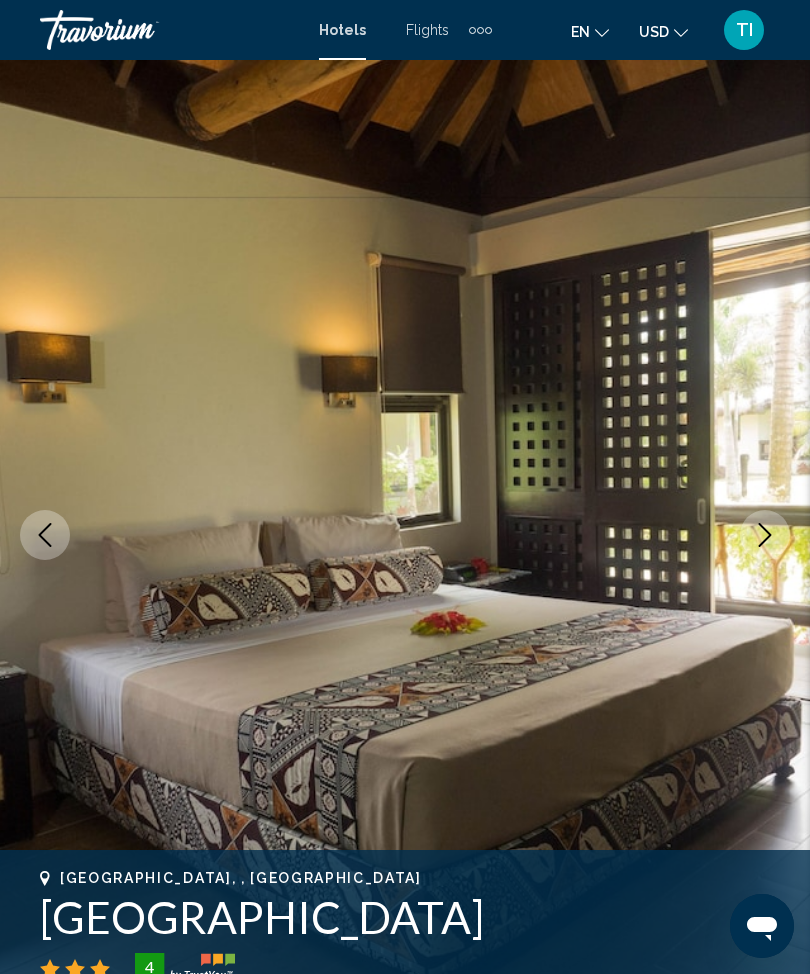 click at bounding box center (765, 535) 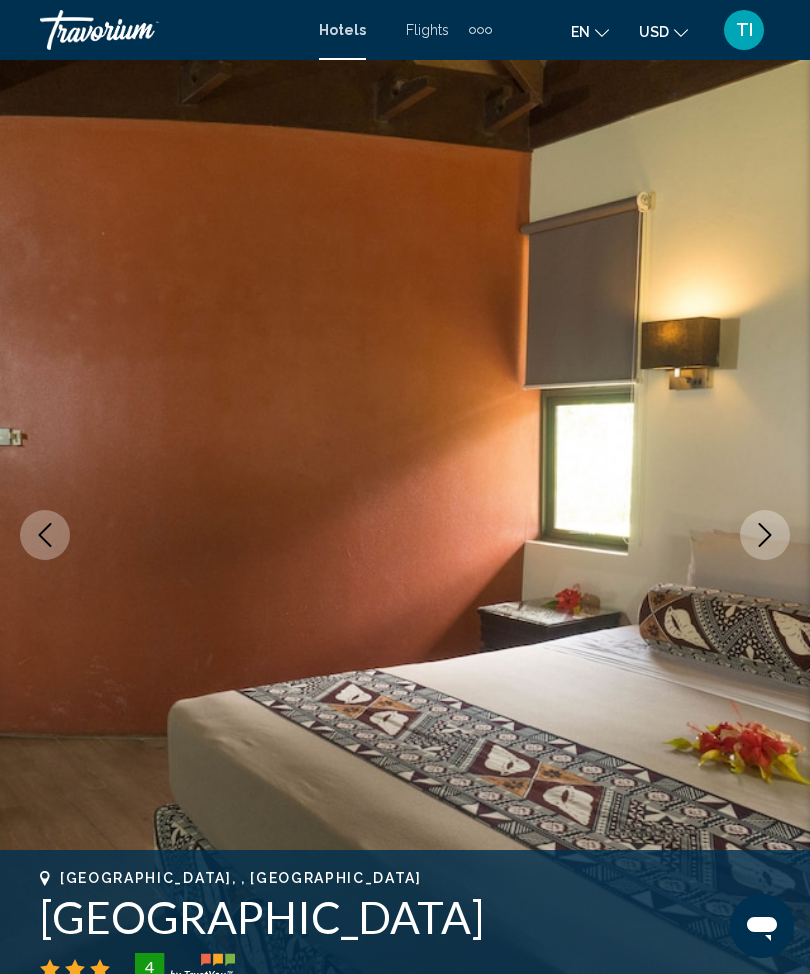 click at bounding box center (765, 535) 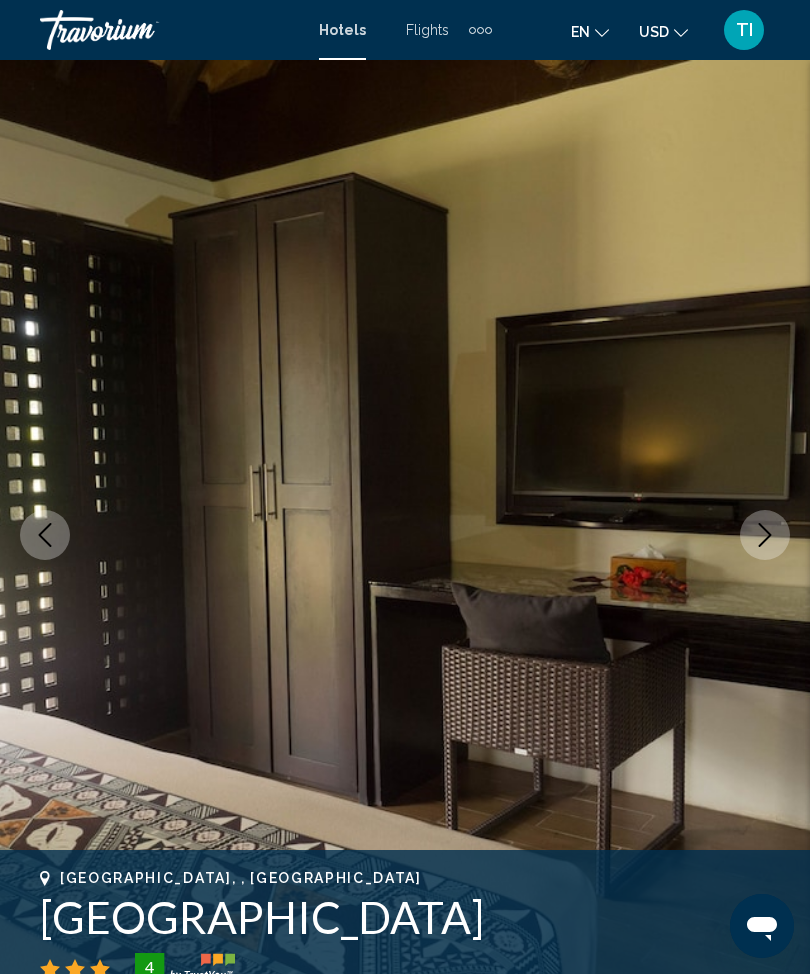 click at bounding box center (405, 535) 